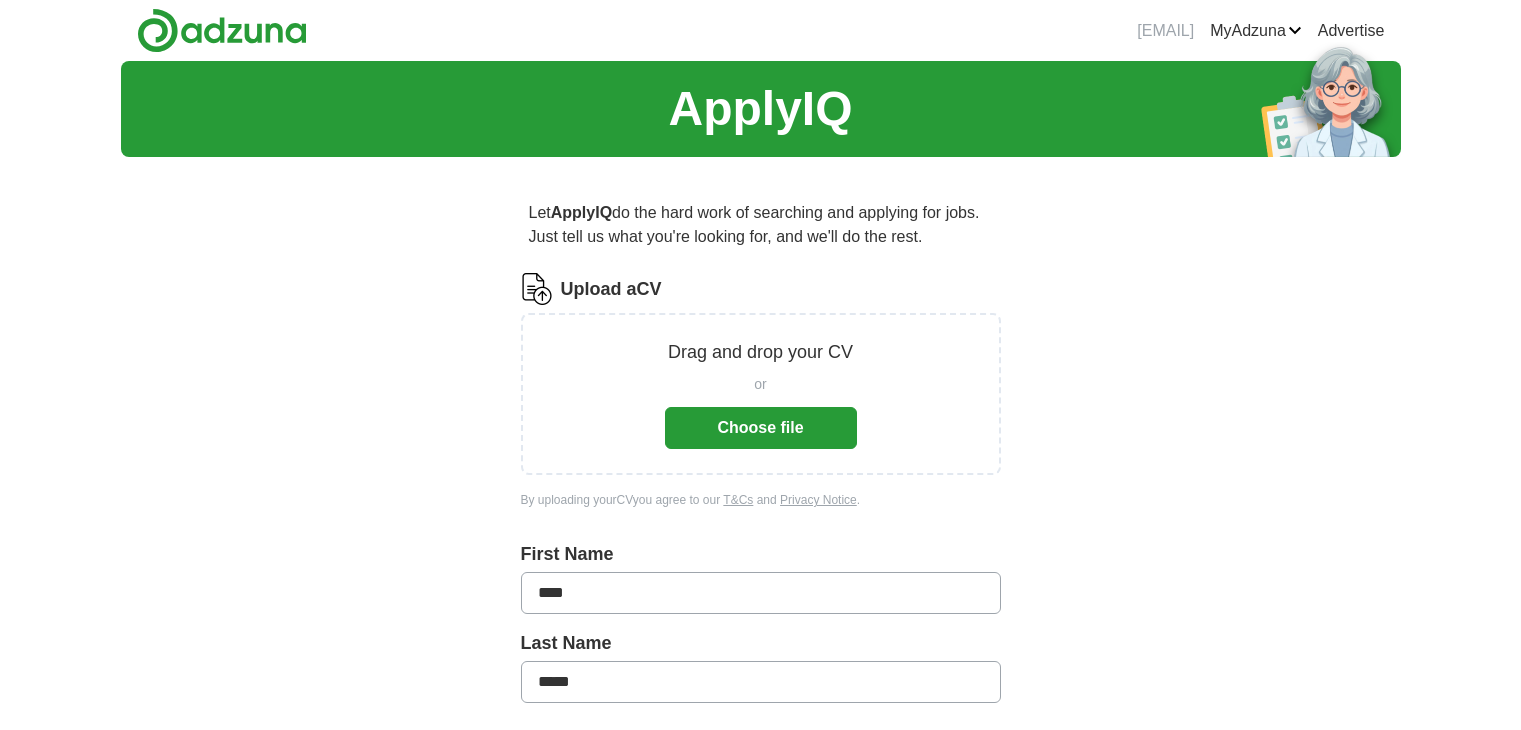 scroll, scrollTop: 0, scrollLeft: 0, axis: both 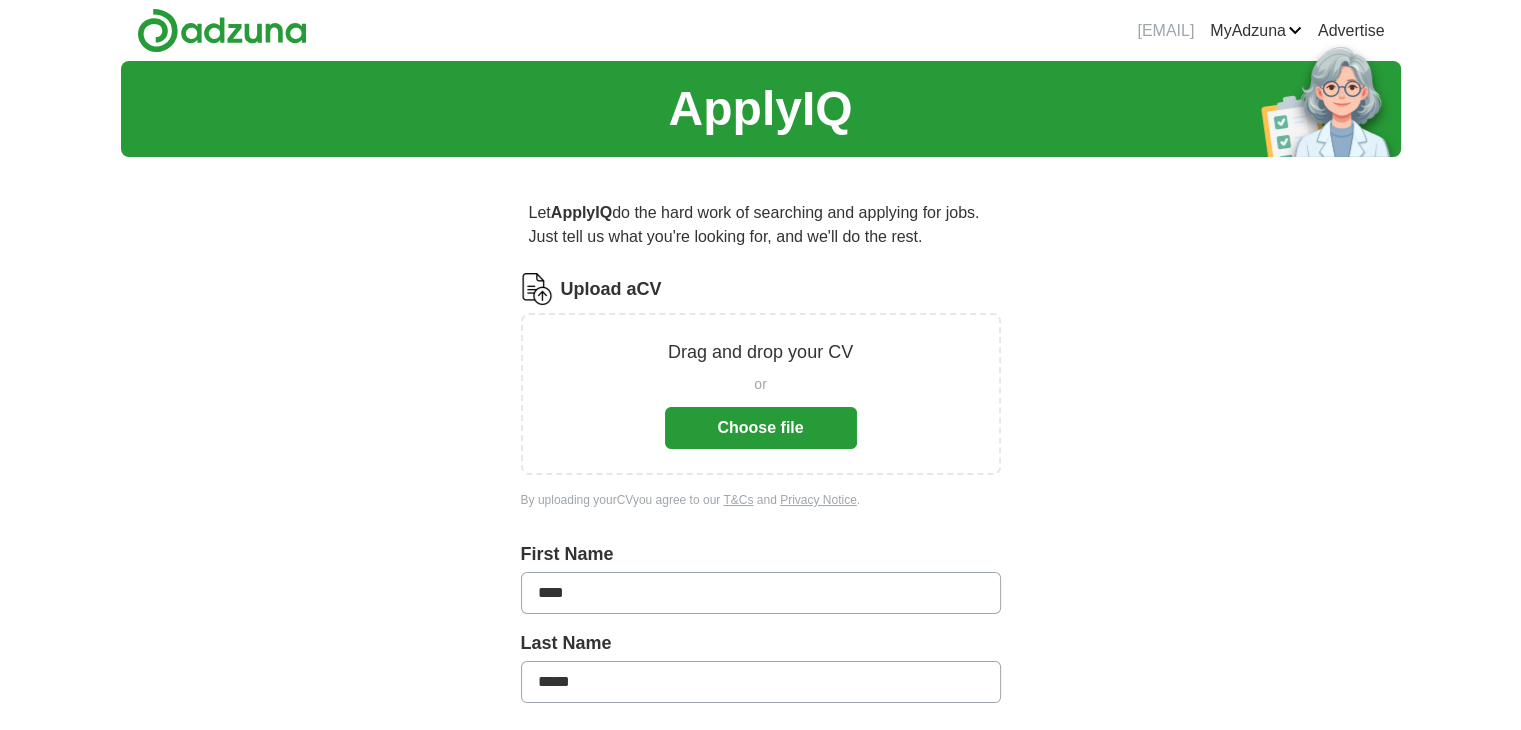 click on "Choose file" at bounding box center [761, 428] 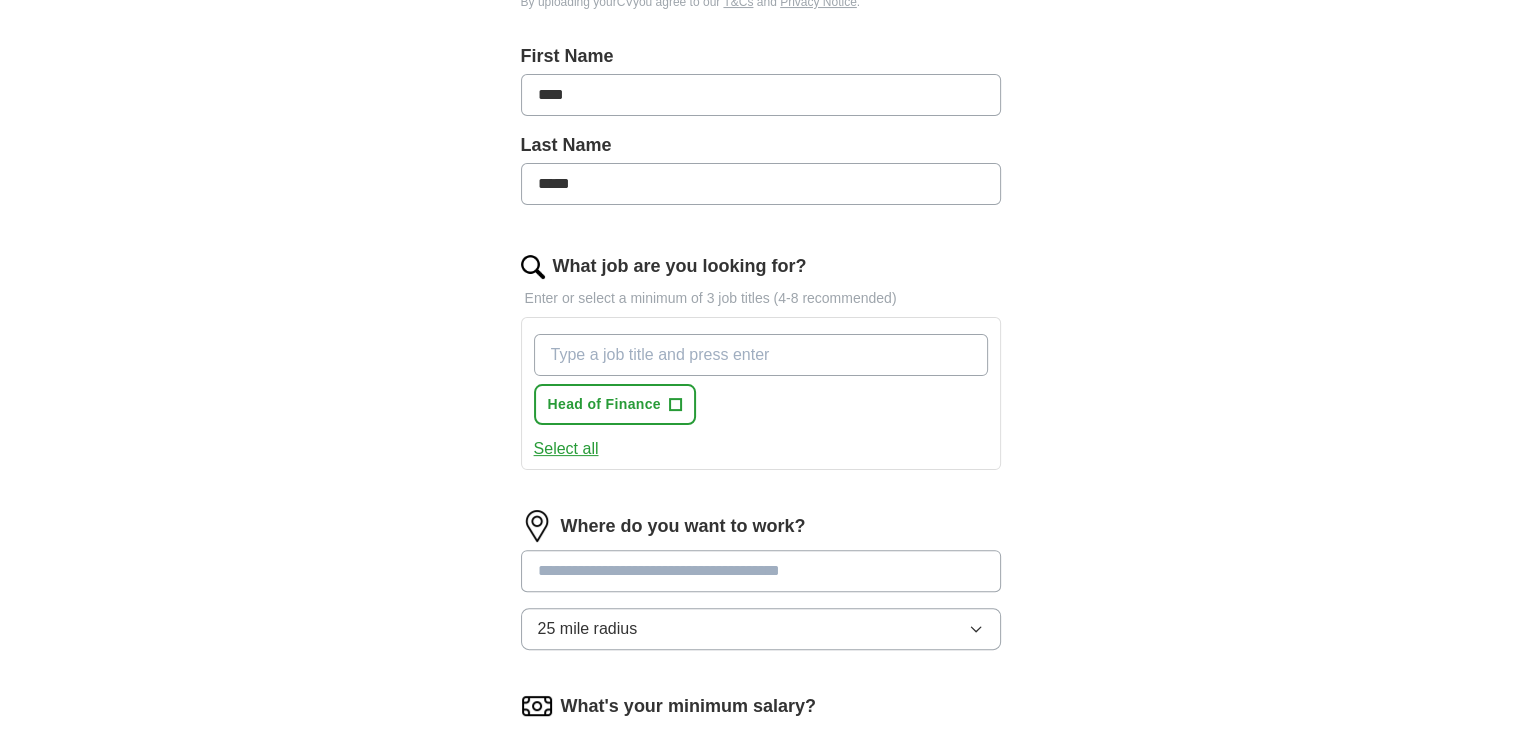 scroll, scrollTop: 420, scrollLeft: 0, axis: vertical 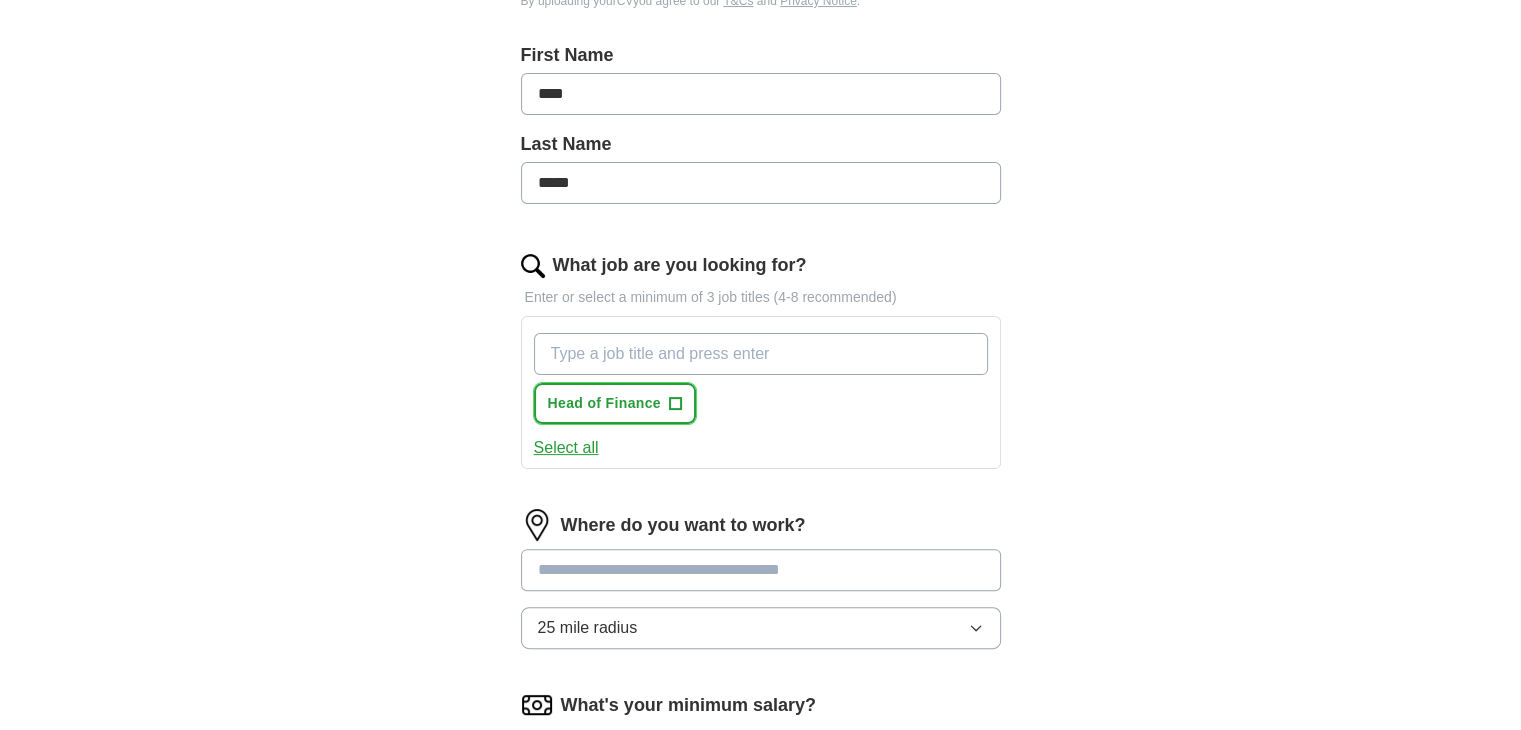 click on "+" at bounding box center (675, 404) 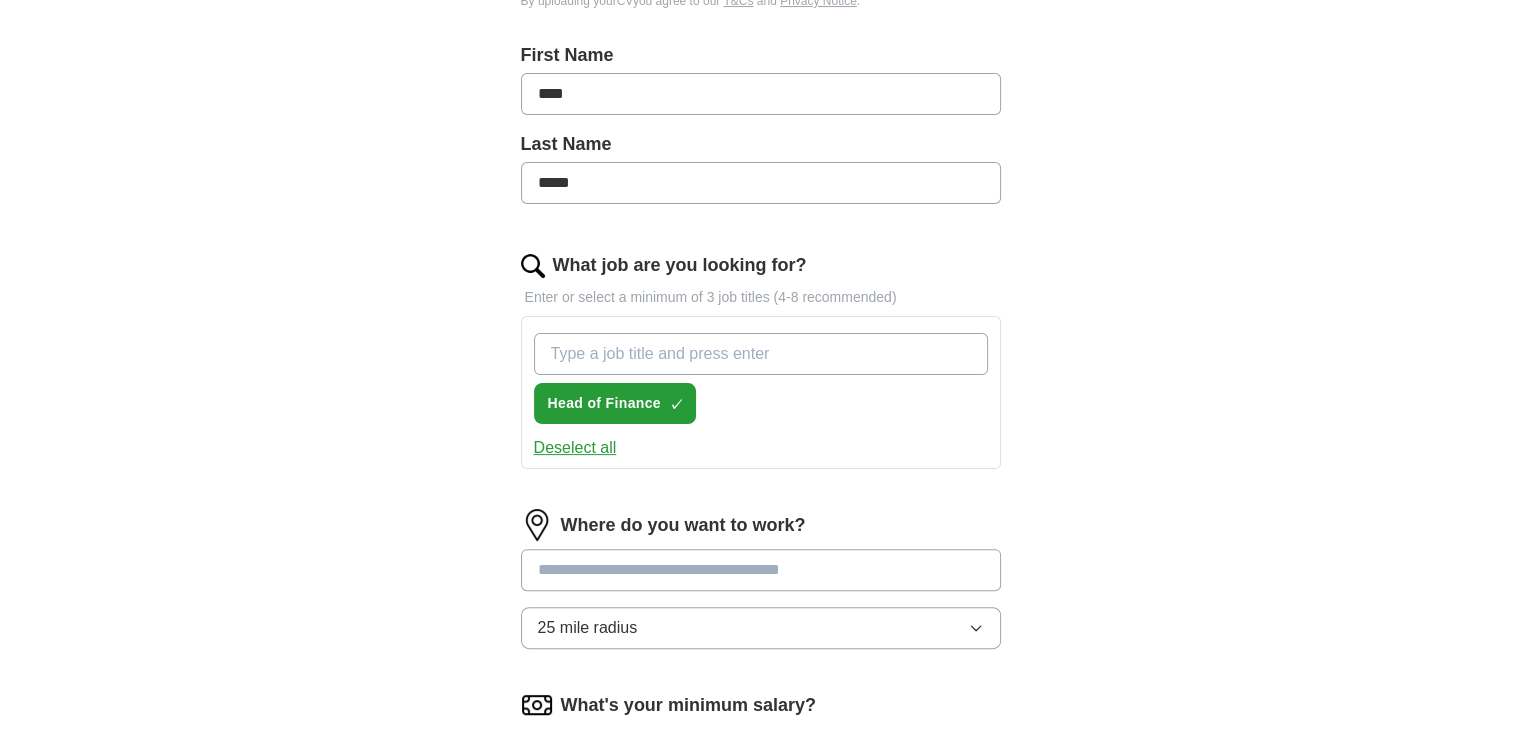 click on "What job are you looking for?" at bounding box center [761, 354] 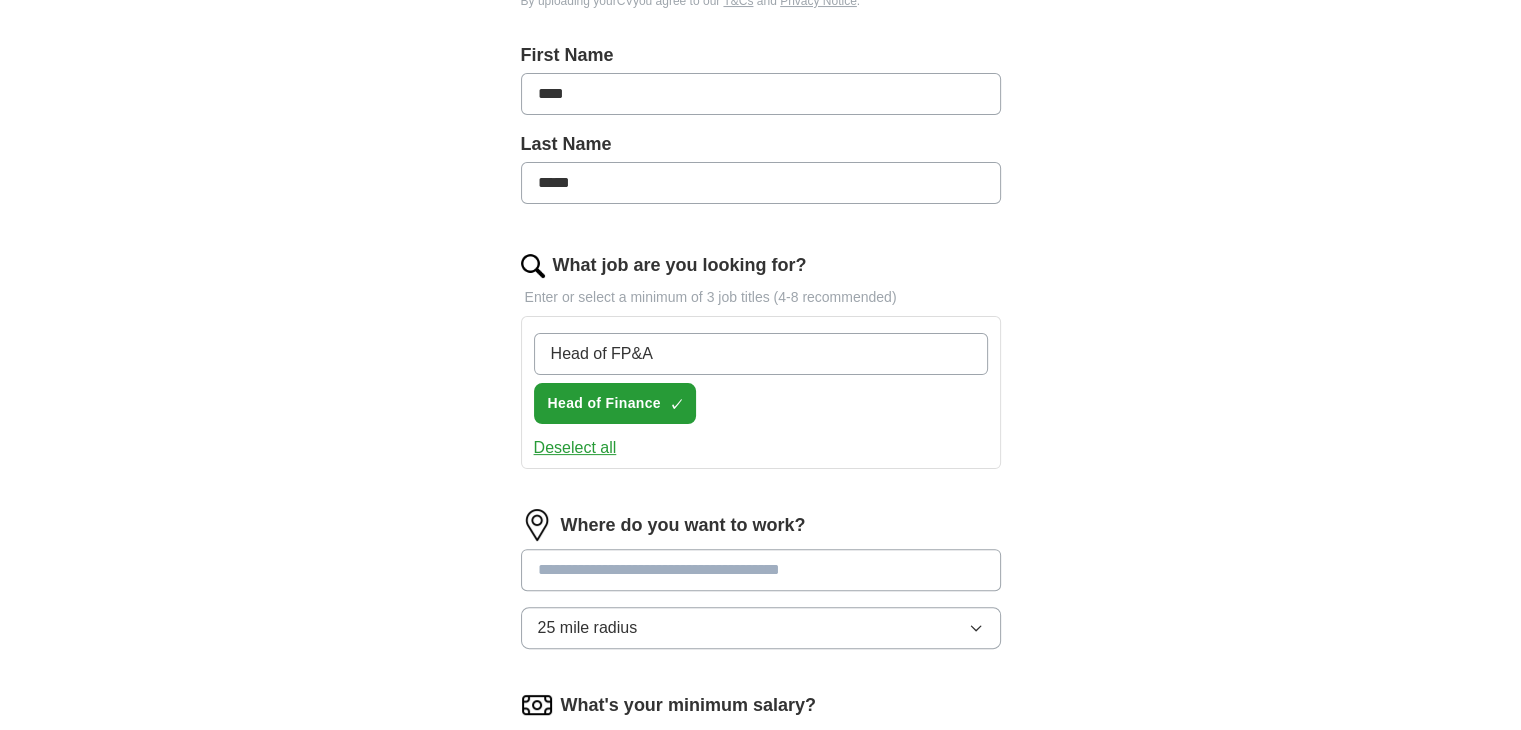 type on "Head of FP&A" 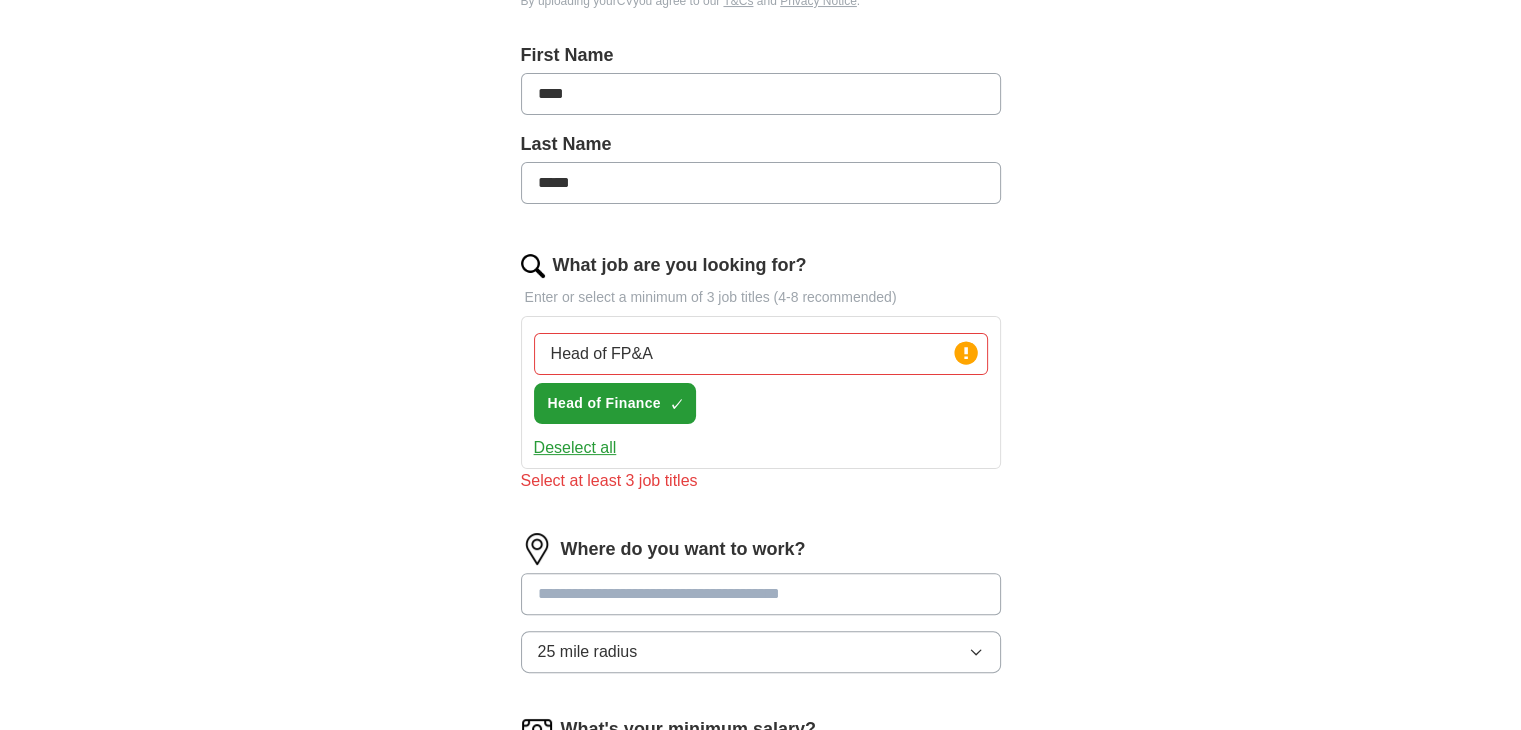 click on "Head of FP&A Press return to add title Head of Finance ✓ ×" at bounding box center [761, 378] 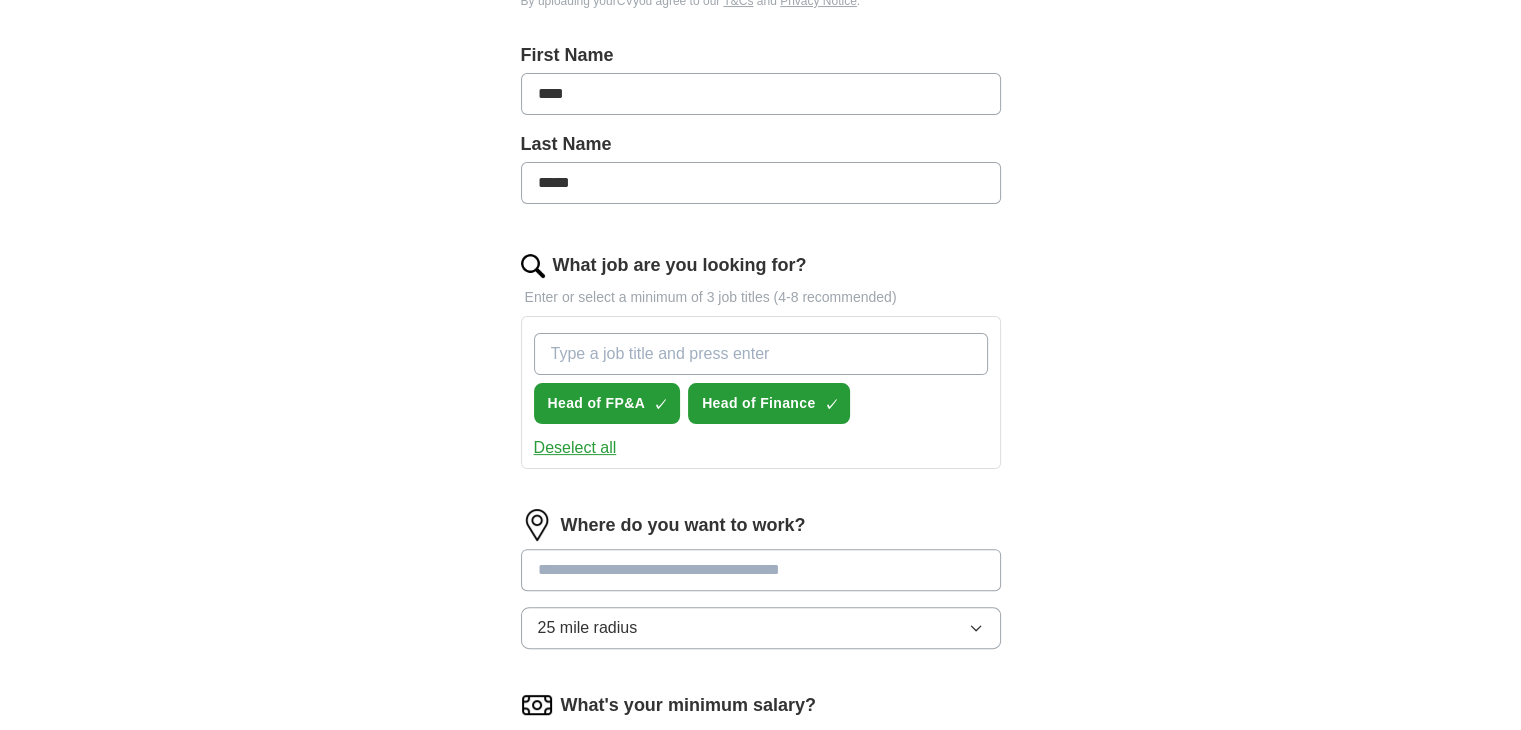 click on "What job are you looking for?" at bounding box center [761, 354] 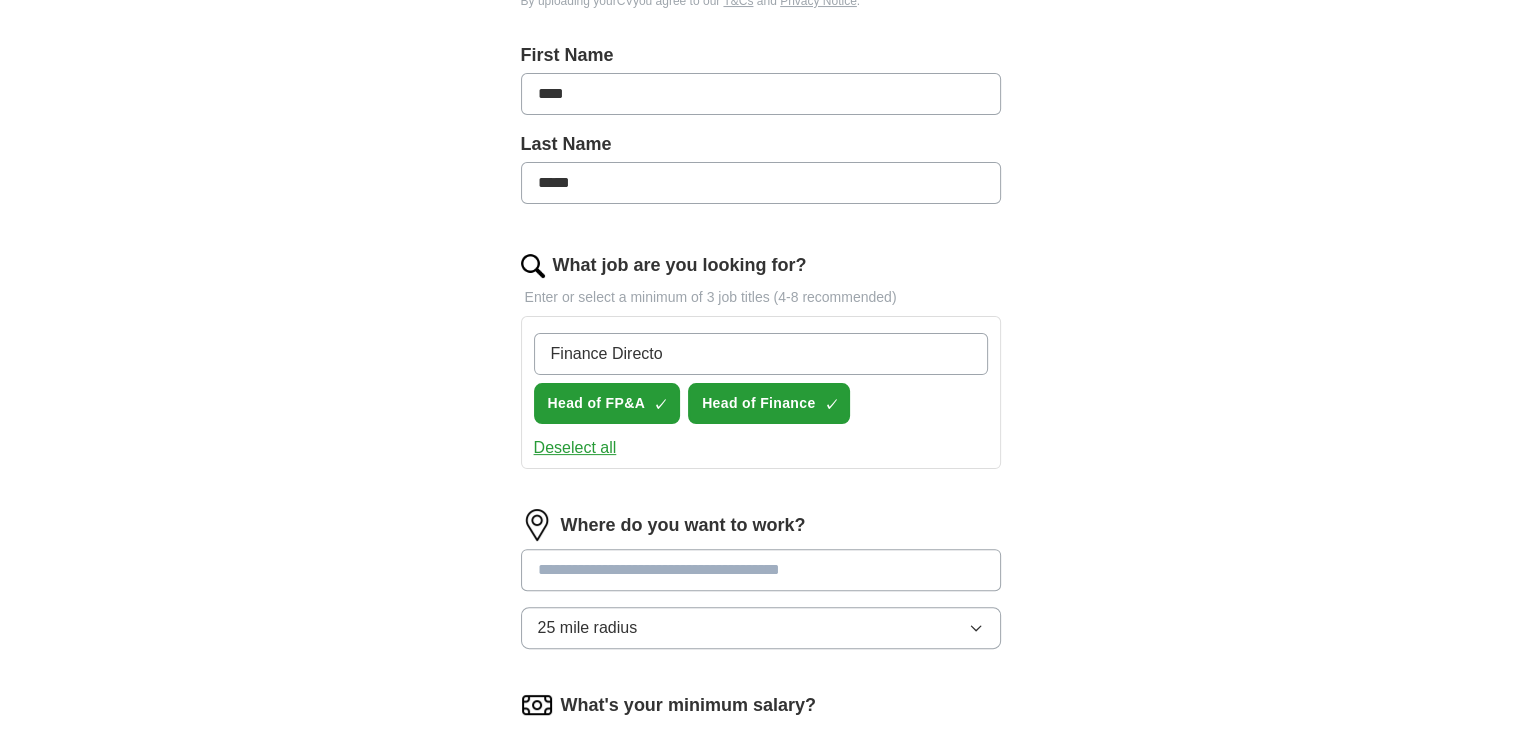 type on "Finance Director" 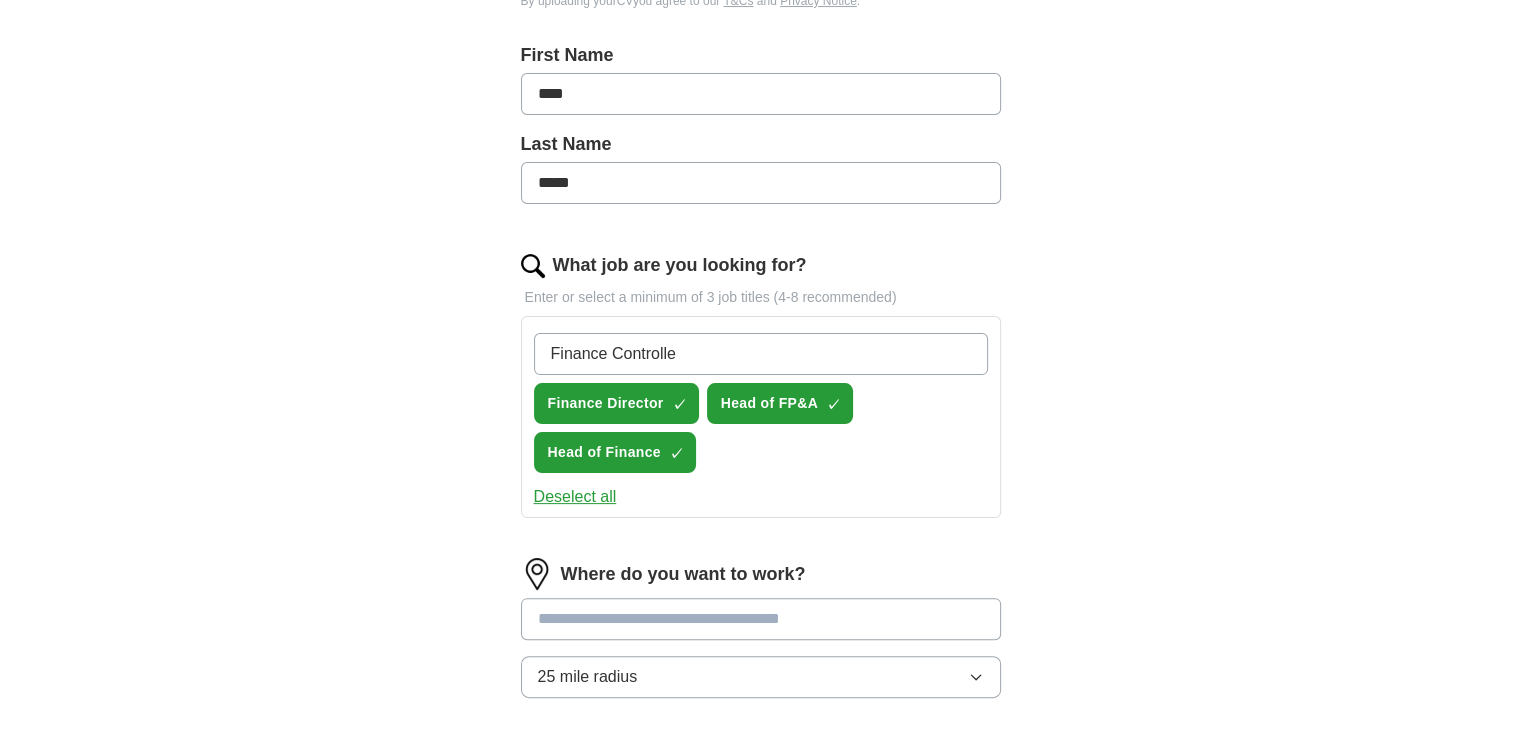 type on "Finance Controller" 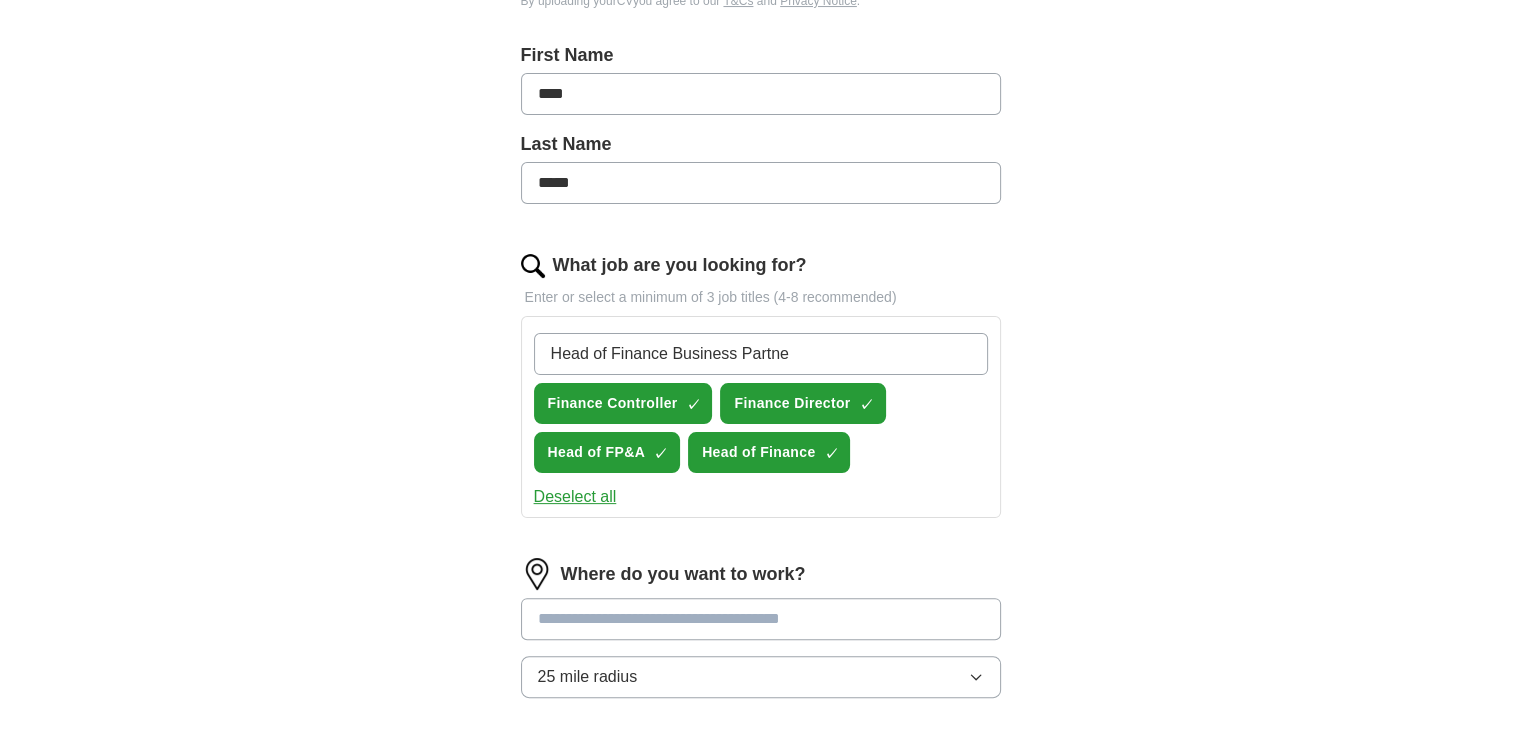 type on "Head of Finance Business Partner" 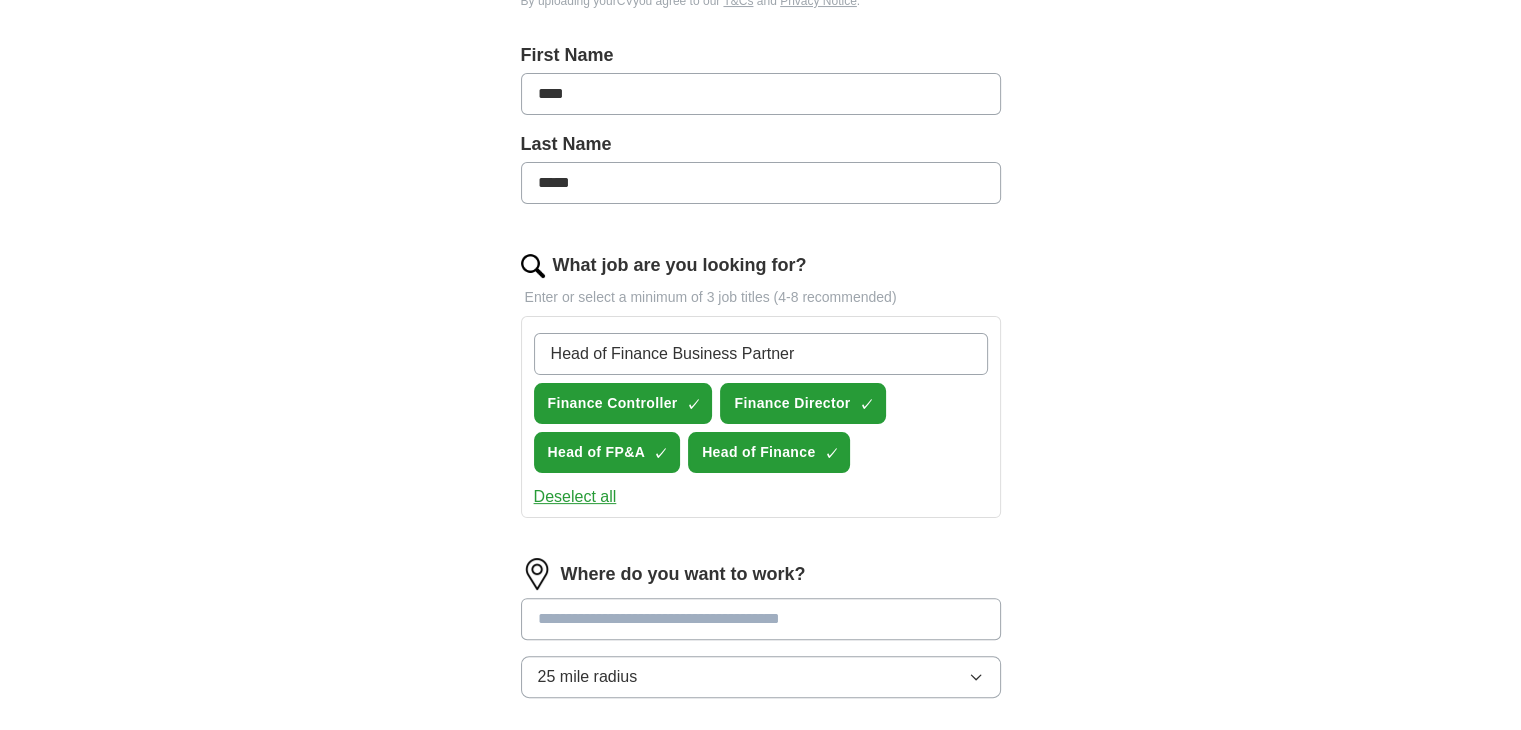 type 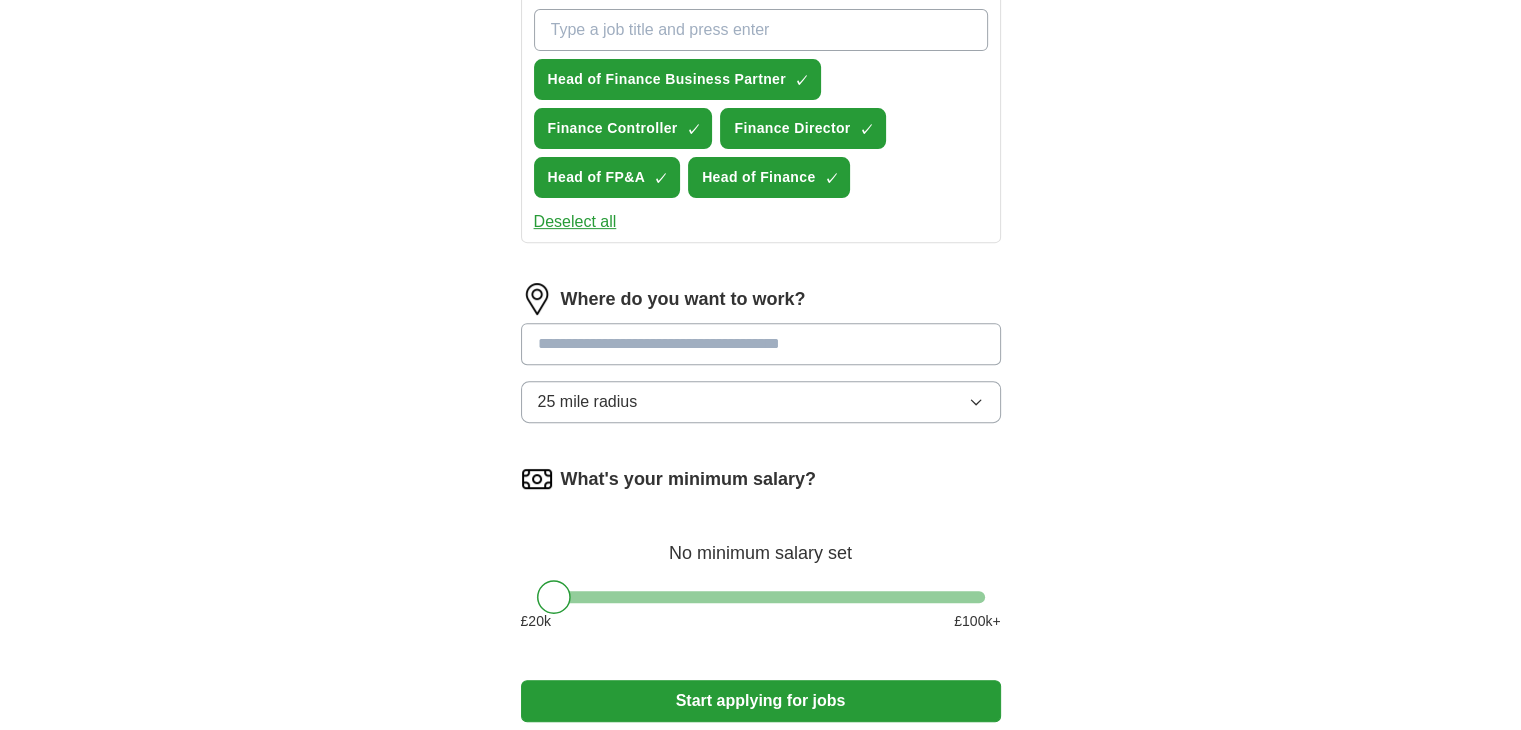 scroll, scrollTop: 746, scrollLeft: 0, axis: vertical 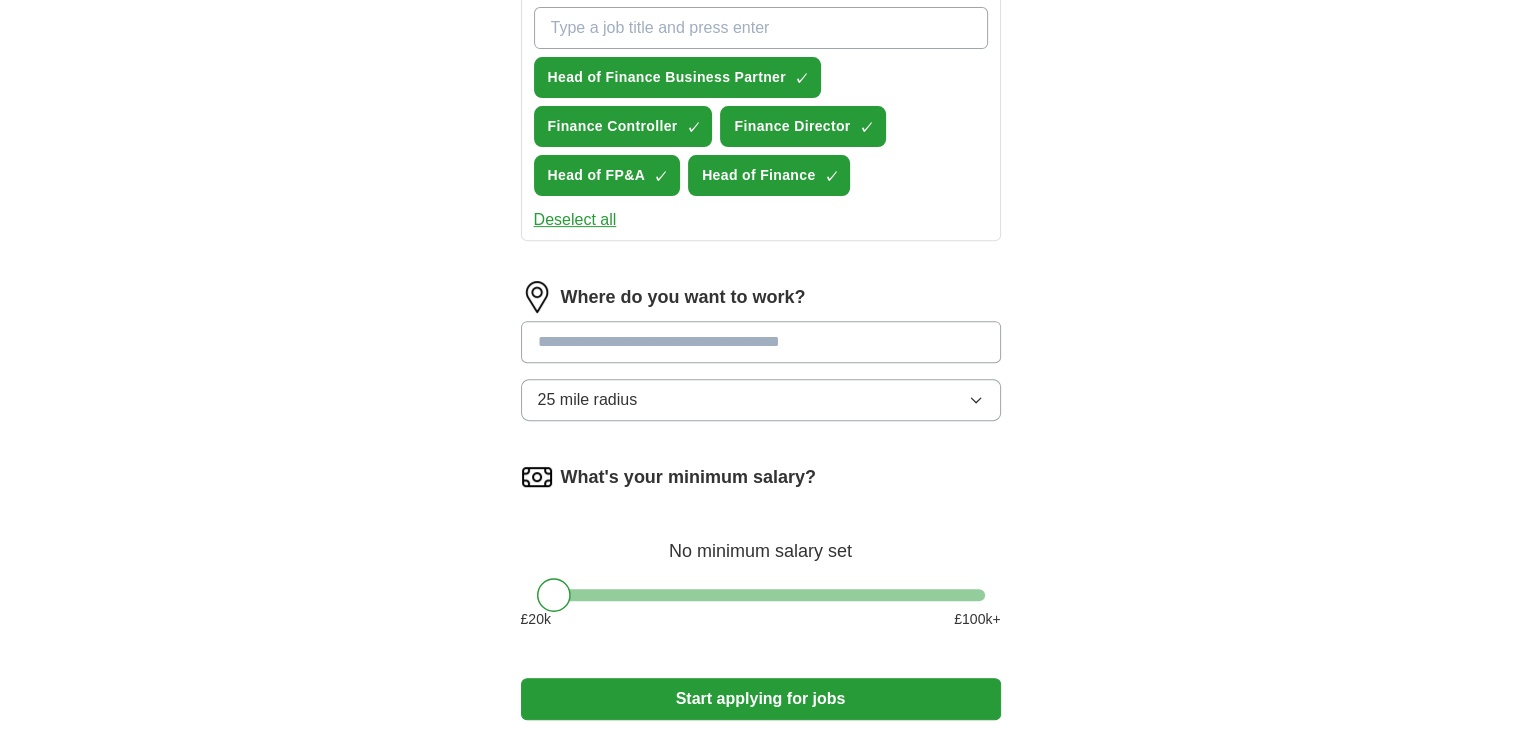click at bounding box center (761, 342) 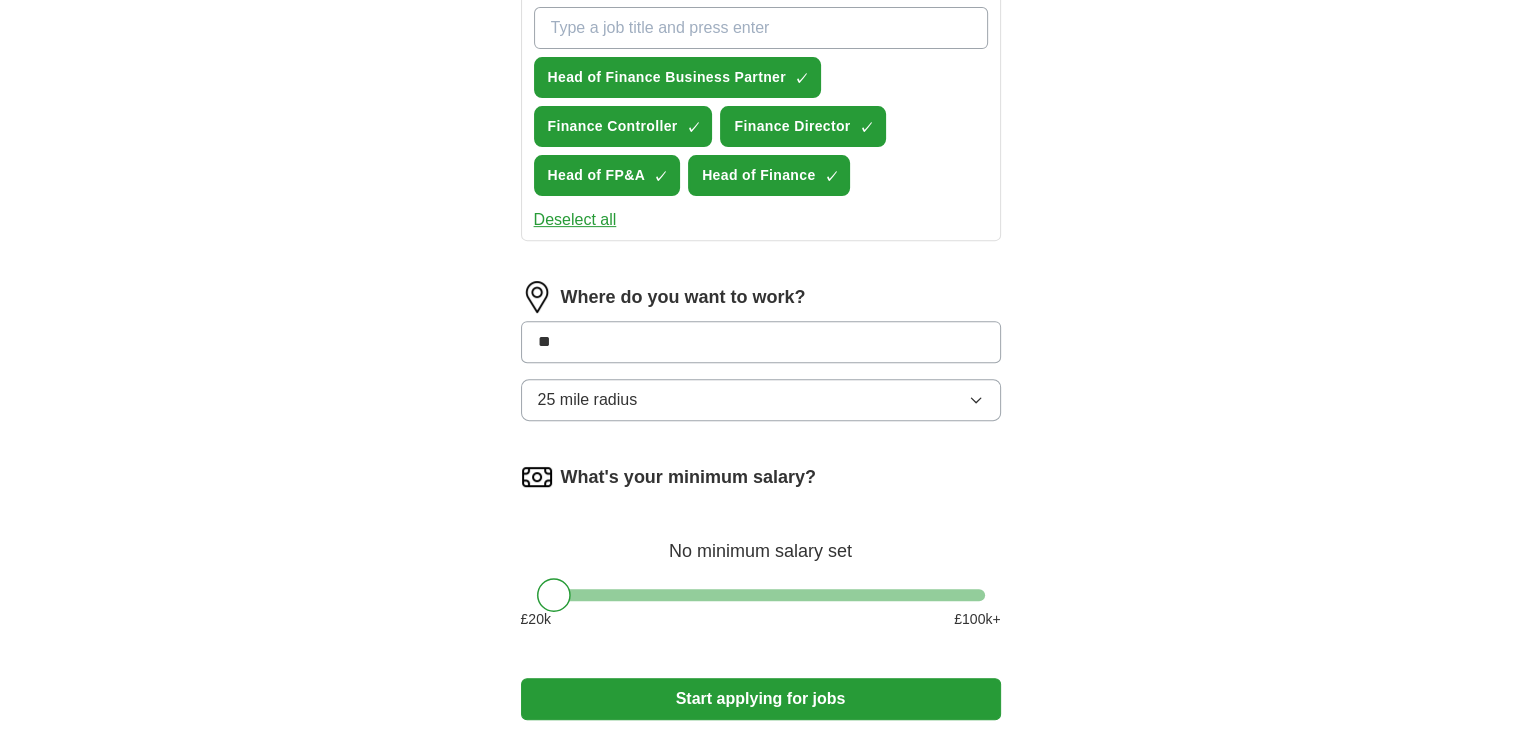 type on "***" 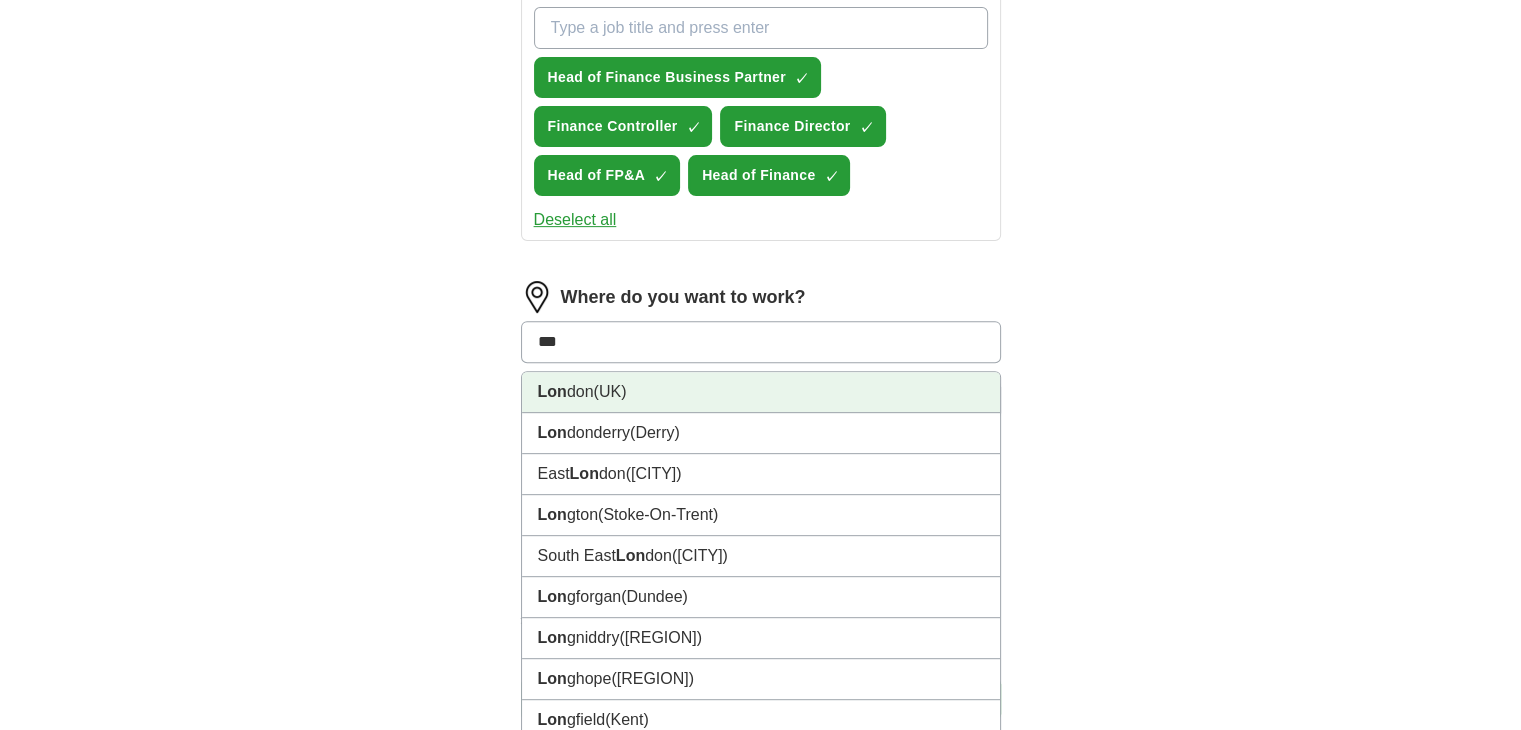 click on "Lon don  (UK)" at bounding box center (761, 392) 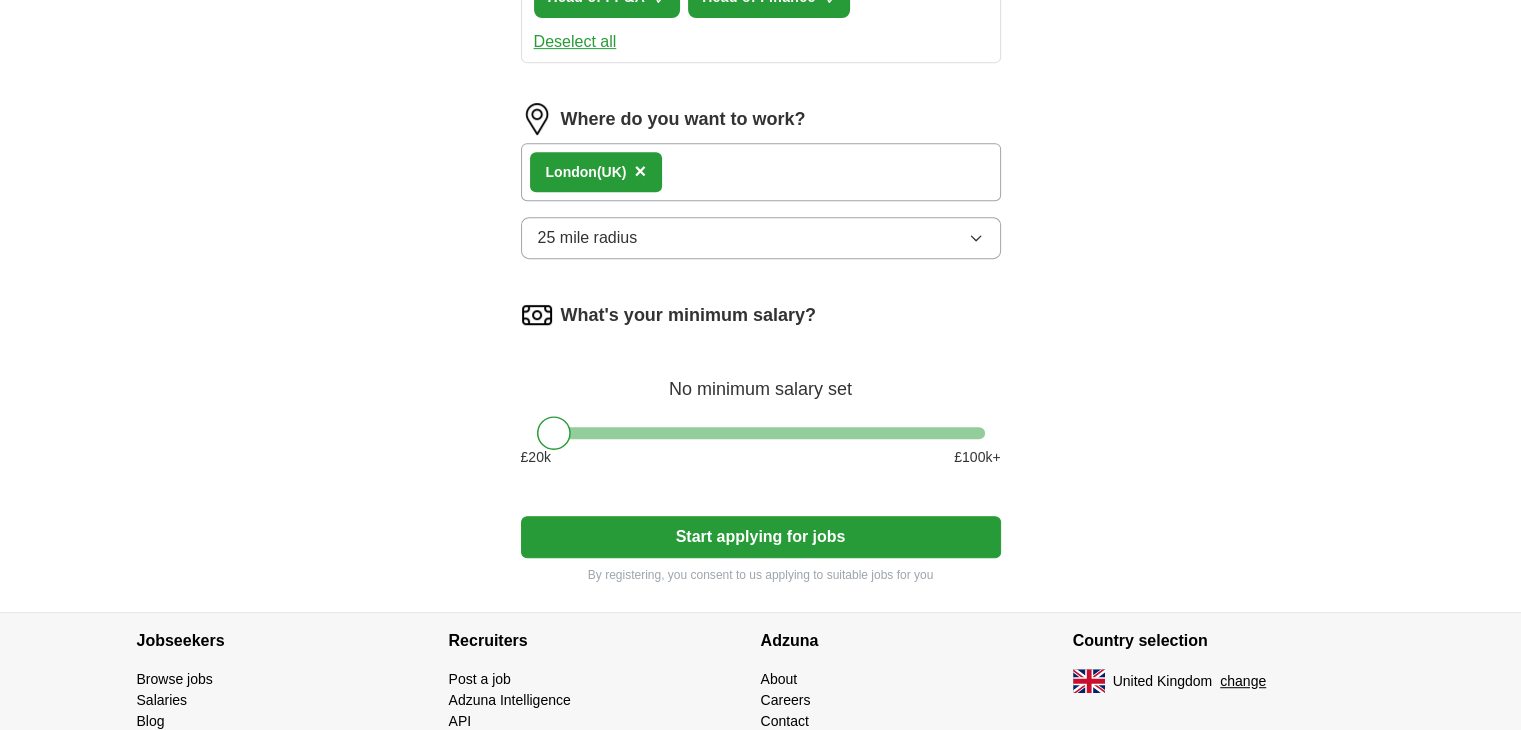 scroll, scrollTop: 926, scrollLeft: 0, axis: vertical 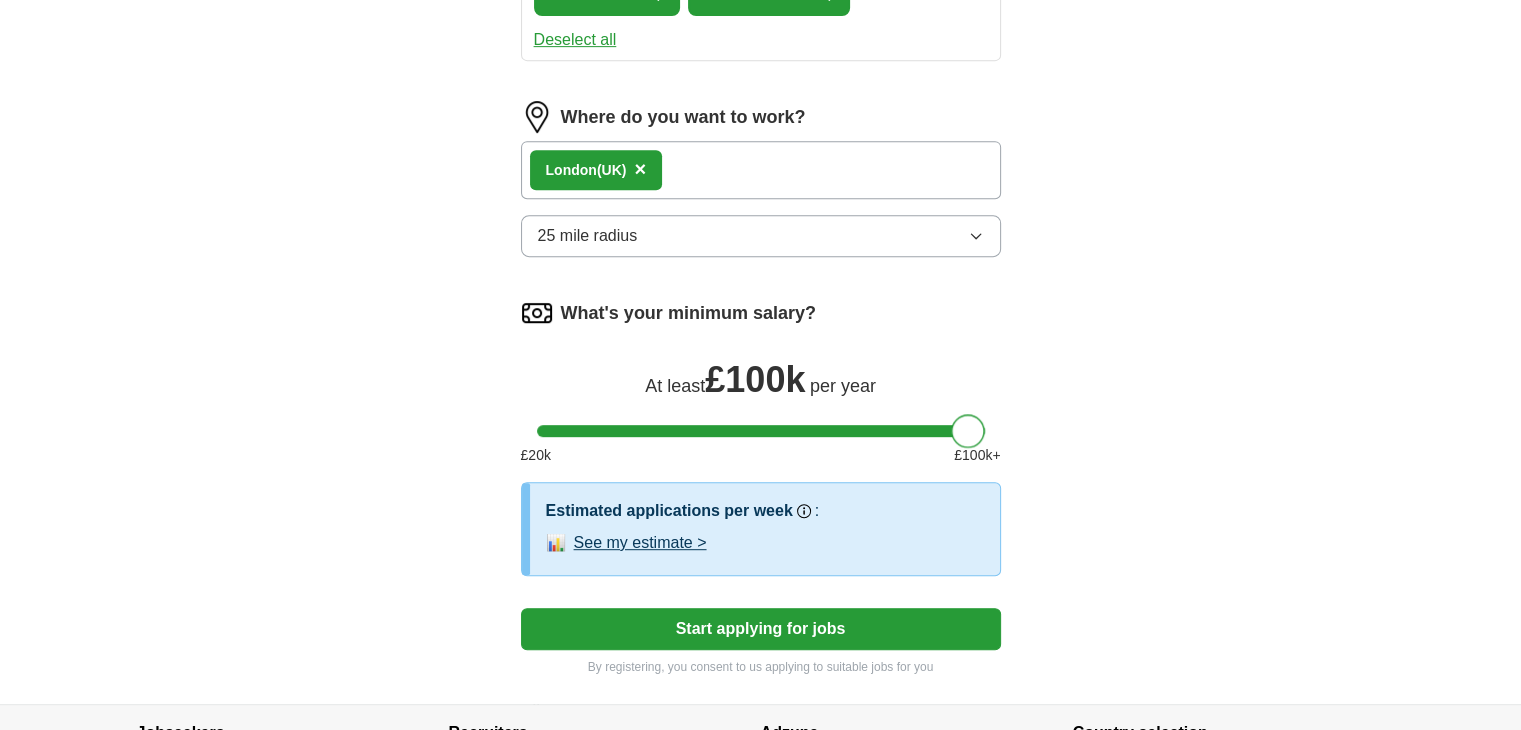 drag, startPoint x: 564, startPoint y: 427, endPoint x: 1051, endPoint y: 442, distance: 487.23096 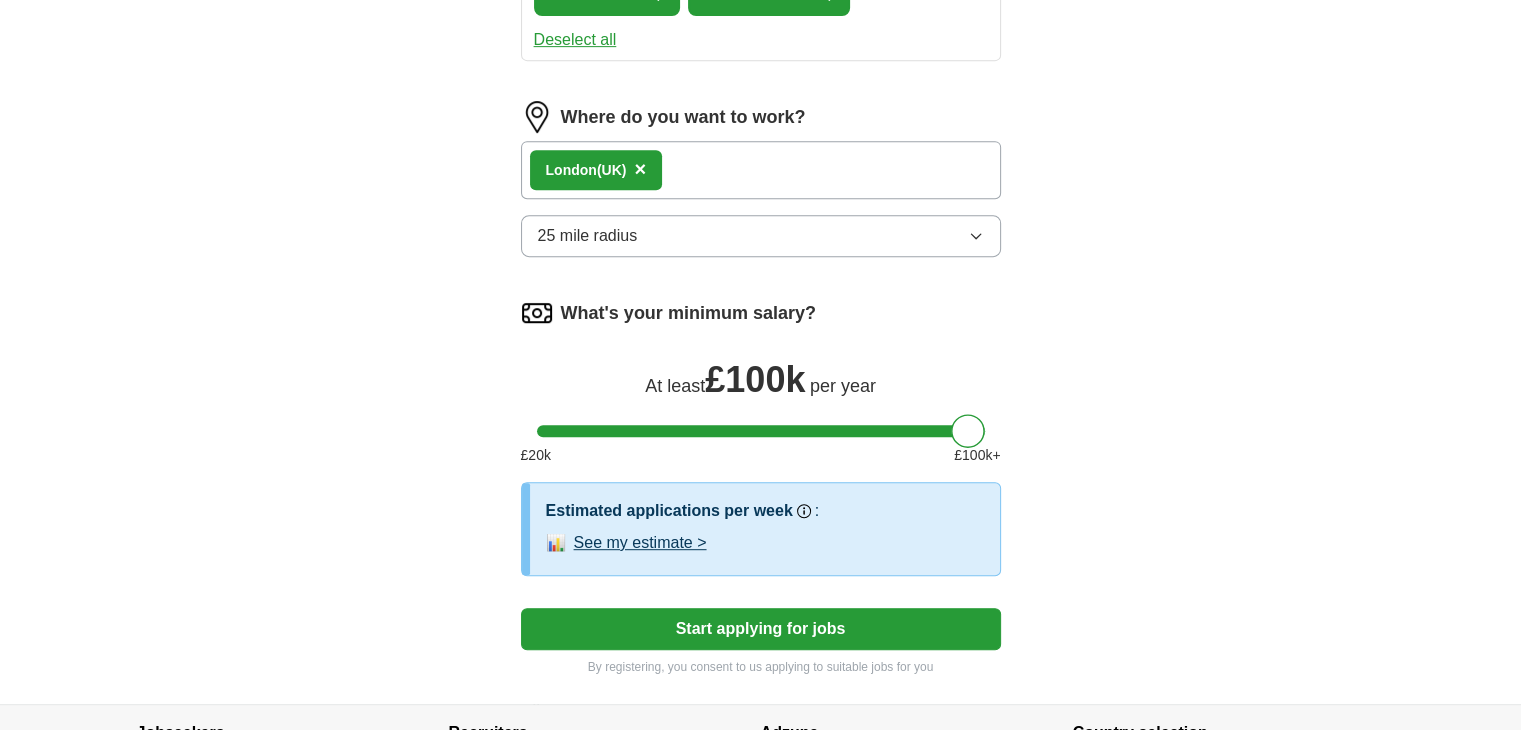 click on "ApplyIQ Let ApplyIQ do the hard work of searching and applying for jobs. Just tell us what you're looking for, and we'll do the rest. Select a CV [NAME].pdf [DATE], [TIME] Upload a different CV By uploading your CV you agree to our T&Cs and Privacy Notice. First Name **** Last Name ***** What job are you looking for? Enter or select a minimum of 3 job titles (4-8 recommended) Head of Finance Business Partner ✓ × Finance Controller ✓ × Finance Director ✓ × Head of FP&A ✓ × Head of Finance ✓ × Deselect all Where do you want to work? [CITY] ([COUNTRY]) × 25 mile radius What's your minimum salary? At least £ 100k per year £ 20 k £ 100 k+ Estimated applications per week Our best guess based on live jobs today, and others like you. : 📊 See my estimate > Start applying for jobs" at bounding box center (761, -81) 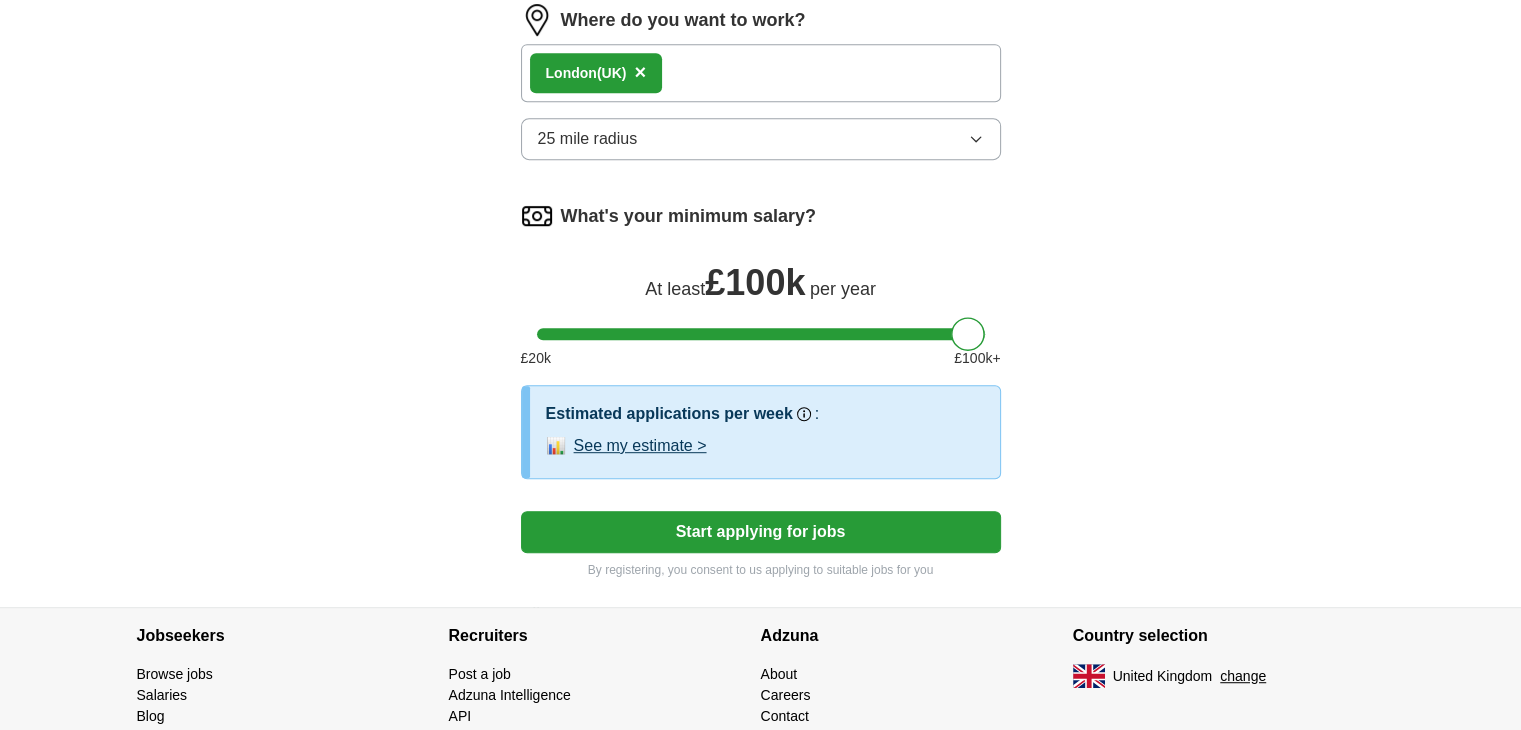 scroll, scrollTop: 1054, scrollLeft: 0, axis: vertical 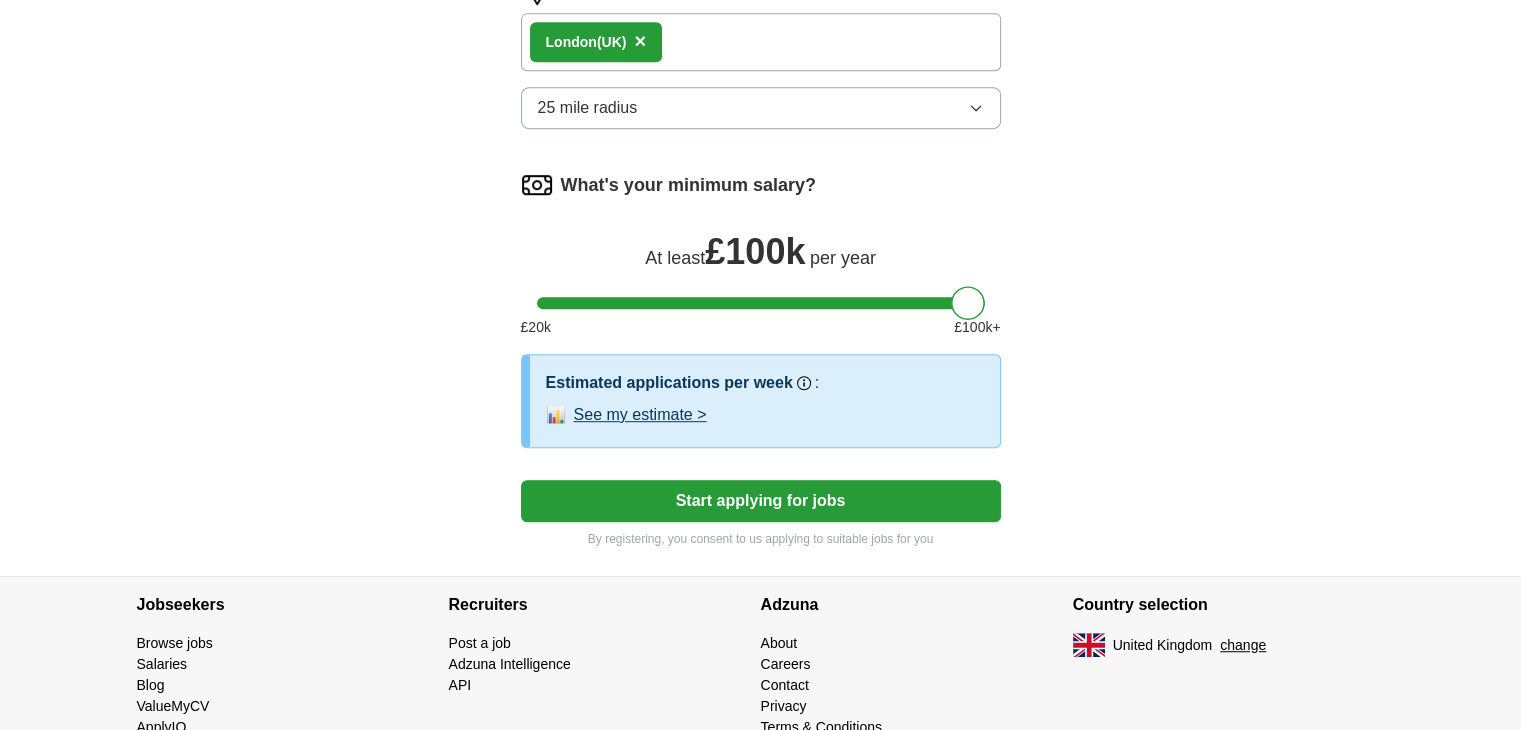 click on "See my estimate >" at bounding box center (640, 415) 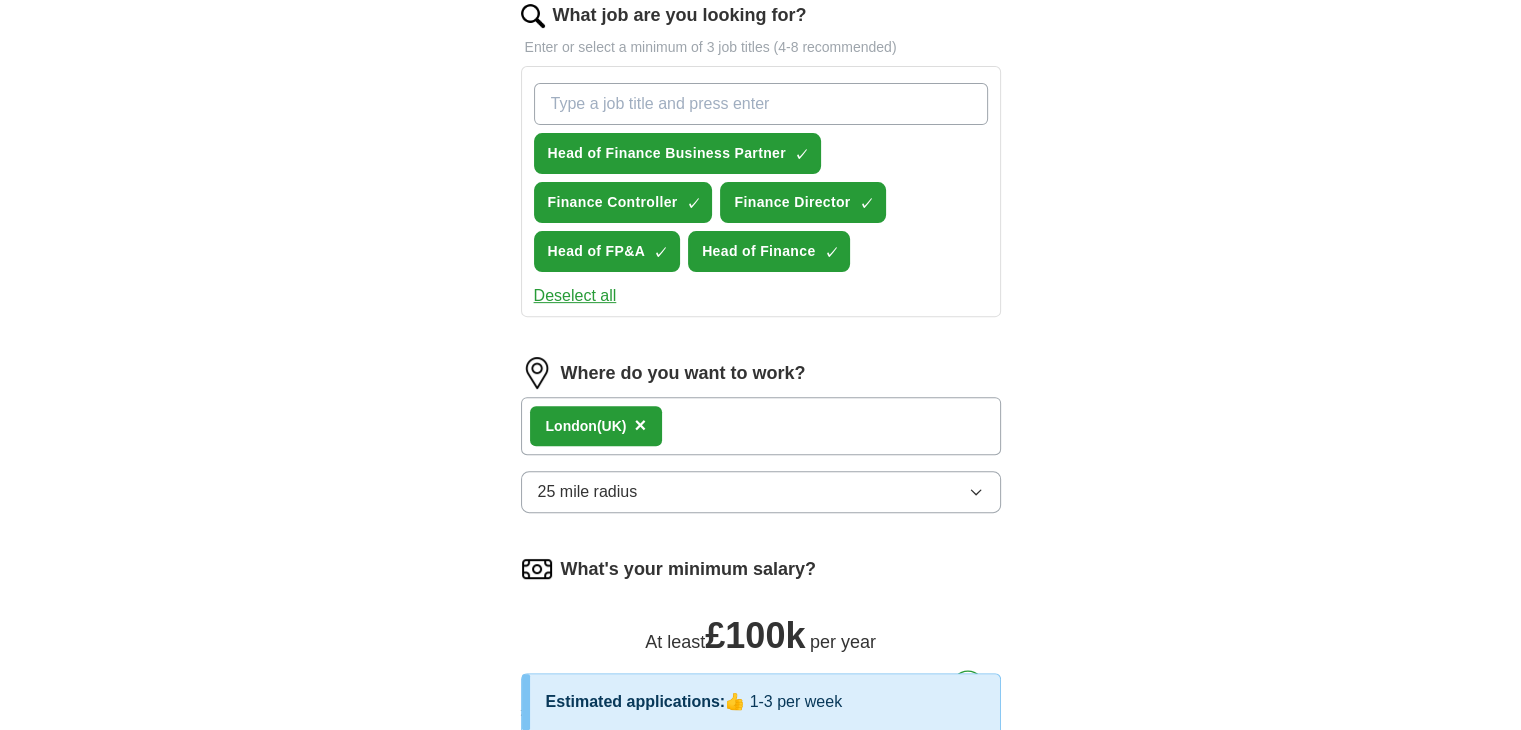 scroll, scrollTop: 684, scrollLeft: 0, axis: vertical 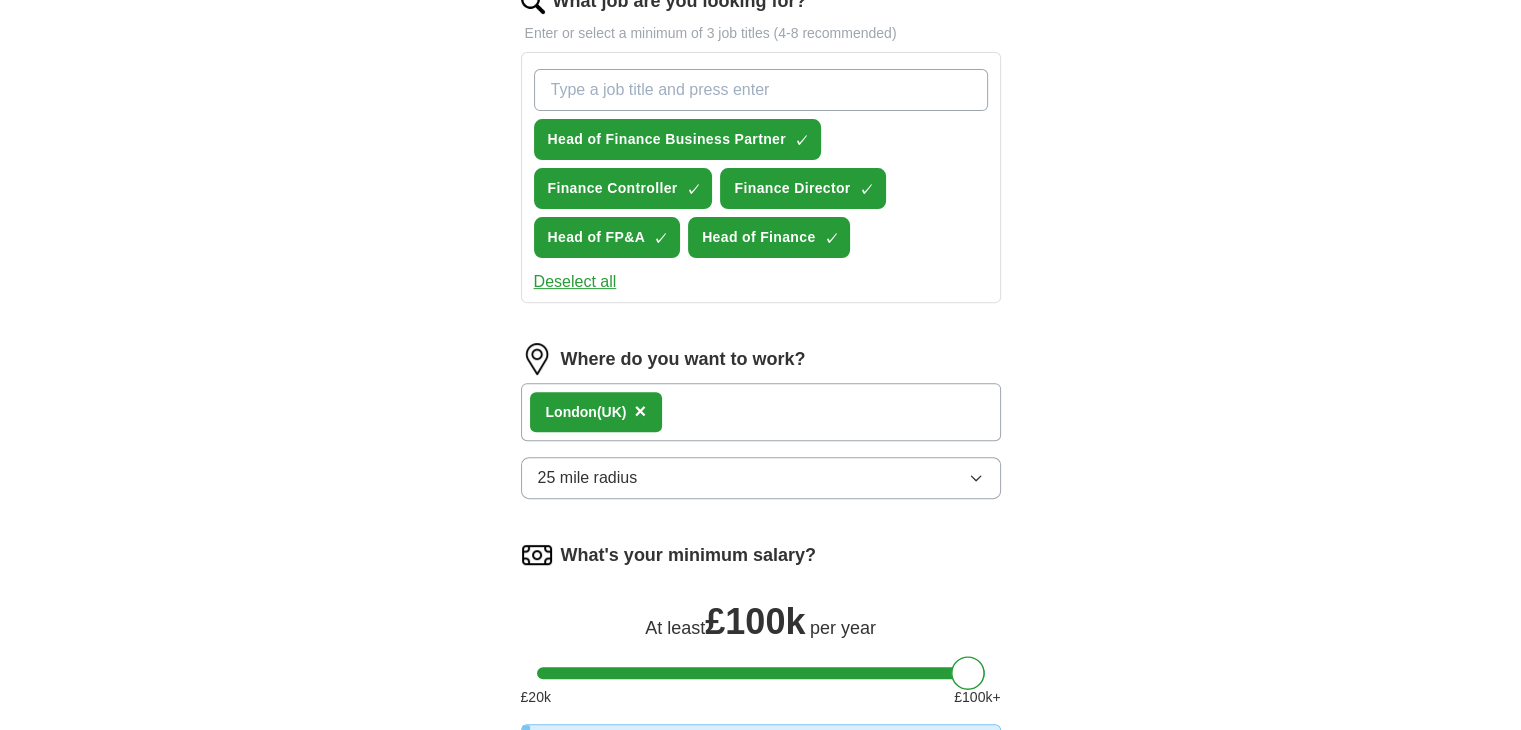 click on "Lon don  (UK) ×" at bounding box center (761, 412) 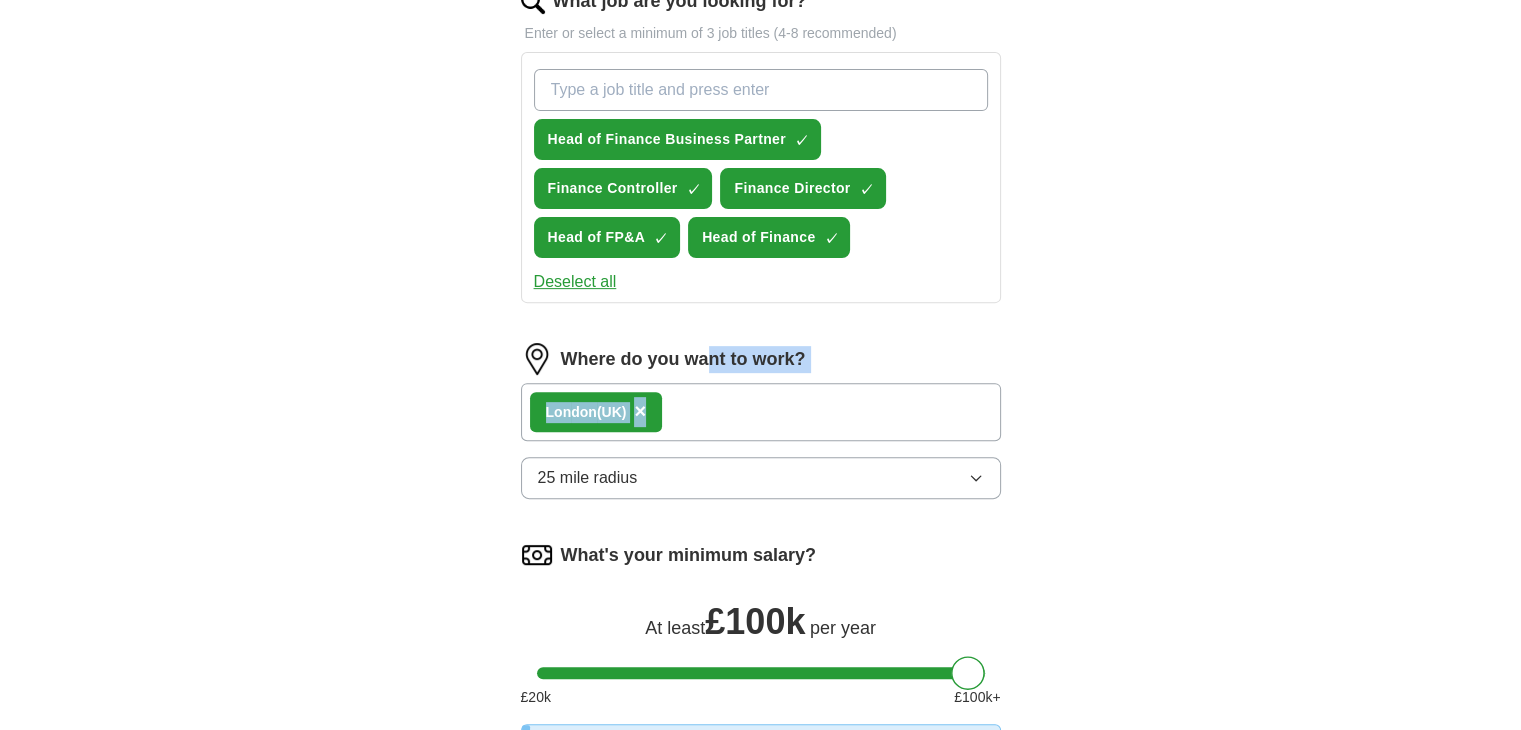 drag, startPoint x: 720, startPoint y: 407, endPoint x: 710, endPoint y: 345, distance: 62.801273 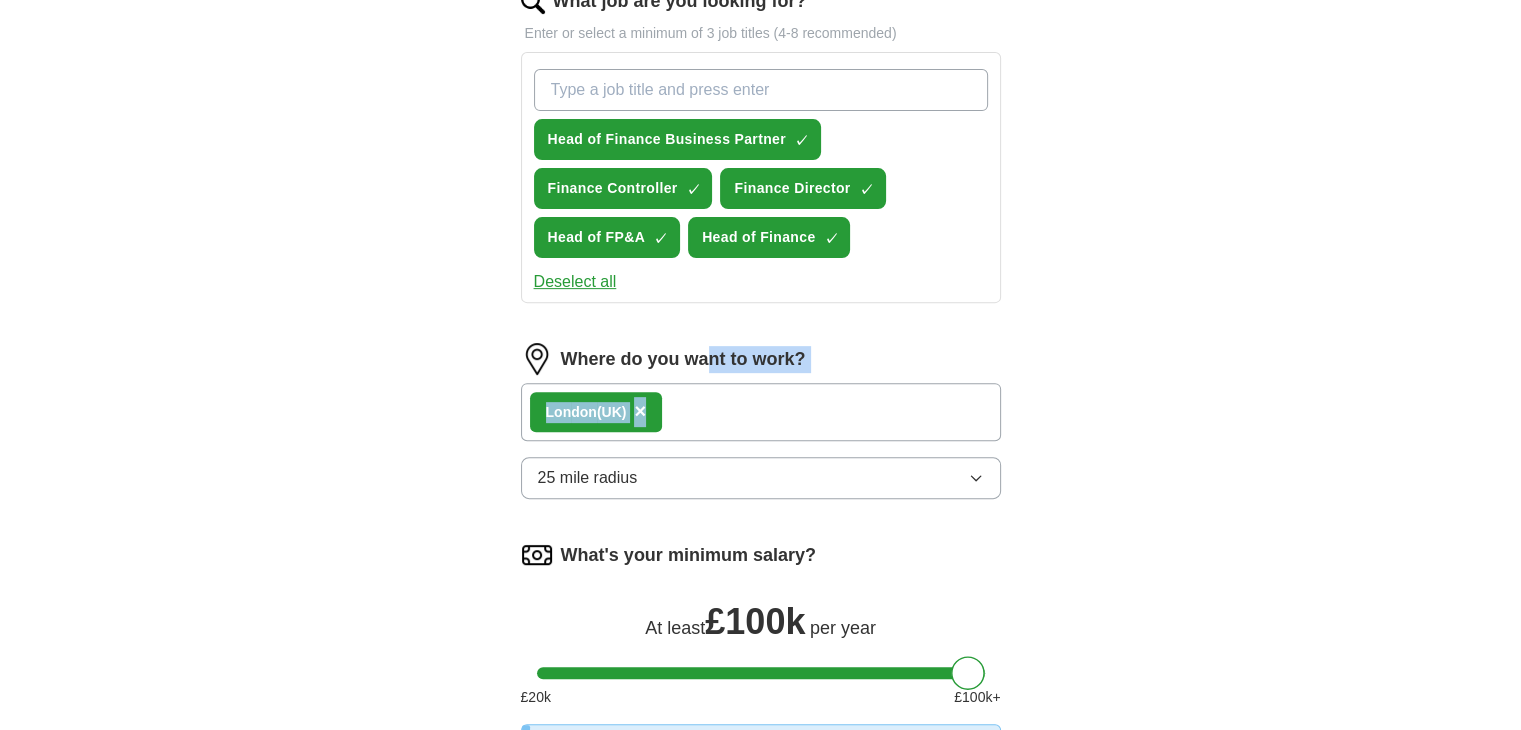 click on "Lon don  (UK) ×" at bounding box center (761, 412) 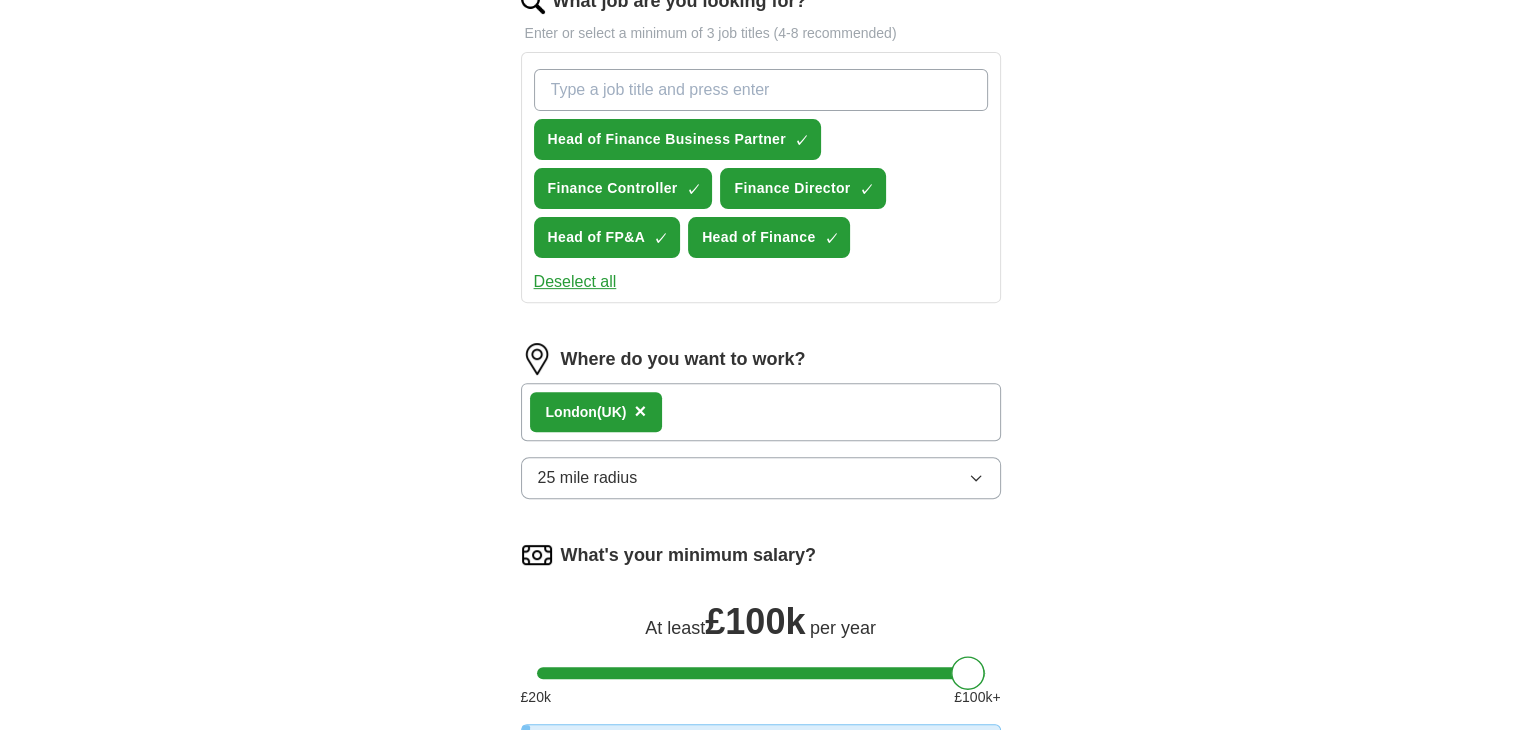 click on "ApplyIQ Let ApplyIQ do the hard work of searching and applying for jobs. Just tell us what you're looking for, and we'll do the rest. Select a CV [NAME].pdf [DATE], [TIME] Upload a different CV By uploading your CV you agree to our T&Cs and Privacy Notice. First Name **** Last Name ***** What job are you looking for? Enter or select a minimum of 3 job titles (4-8 recommended) Head of Finance Business Partner ✓ × Finance Controller ✓ × Finance Director ✓ × Head of FP&A ✓ × Head of Finance ✓ × Deselect all Where do you want to work? [CITY] ([COUNTRY]) × 25 mile radius What's your minimum salary? At least £ 100k per year £ 20 k £ 100 k+ Estimated applications per week Our best guess based on live jobs today, and others like you. : 👍 1–3 applications That's a good start! Try adding more job titles , widening your location radius or adjusting your salary preferences for even more matches. Start applying for jobs" at bounding box center [761, 209] 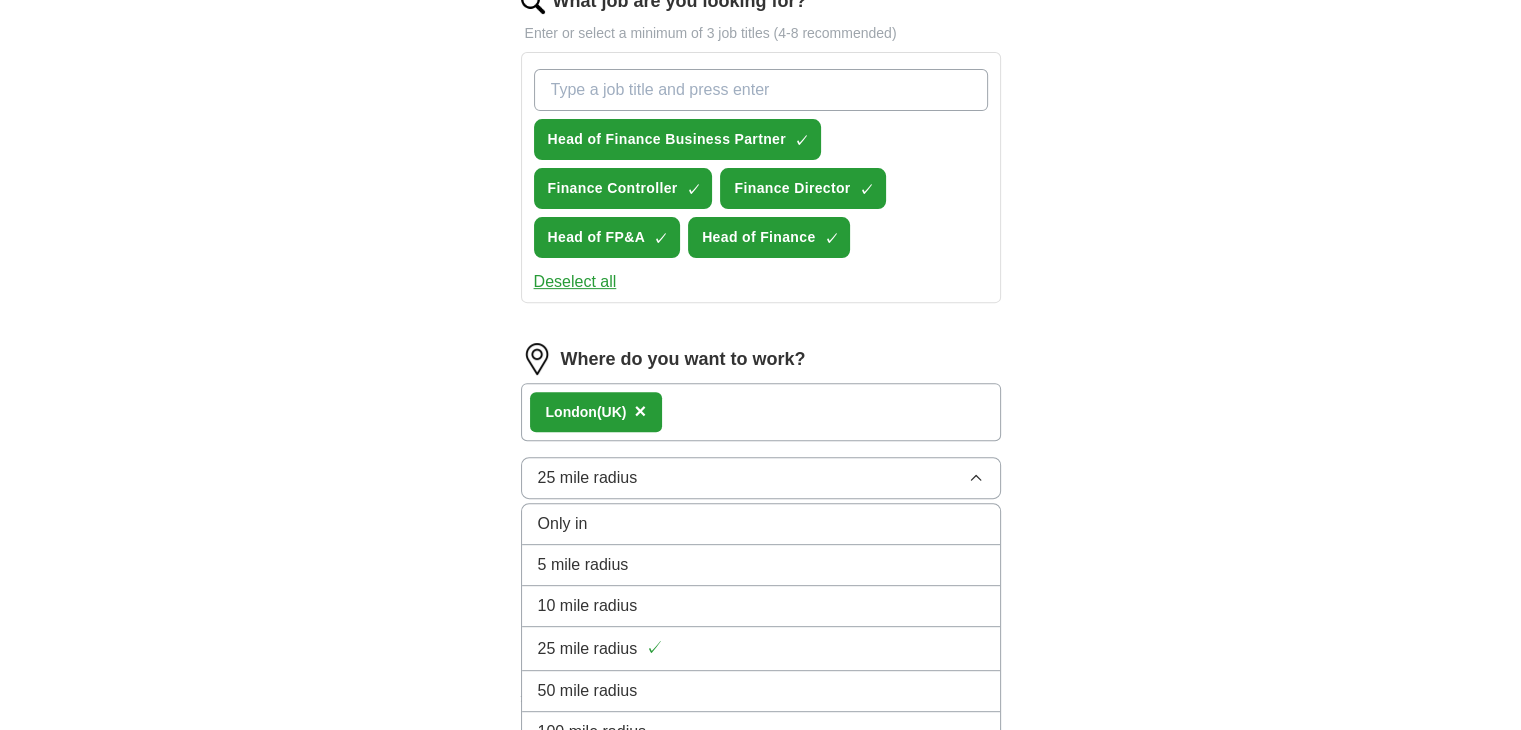 click on "25 mile radius ✓" at bounding box center (761, 648) 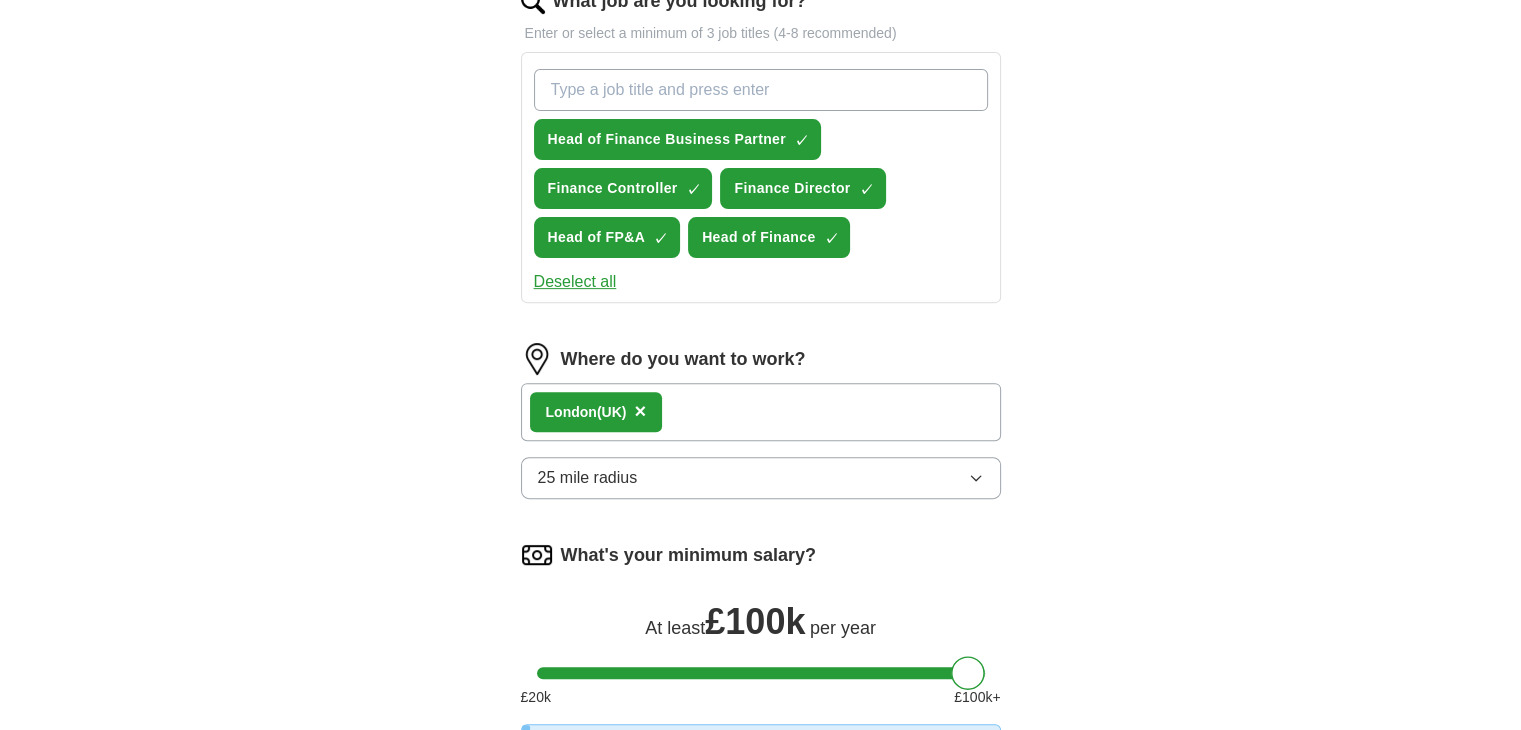 click on "ApplyIQ Let ApplyIQ do the hard work of searching and applying for jobs. Just tell us what you're looking for, and we'll do the rest. Select a CV [NAME].pdf [DATE], [TIME] Upload a different CV By uploading your CV you agree to our T&Cs and Privacy Notice. First Name **** Last Name ***** What job are you looking for? Enter or select a minimum of 3 job titles (4-8 recommended) Head of Finance Business Partner ✓ × Finance Controller ✓ × Finance Director ✓ × Head of FP&A ✓ × Head of Finance ✓ × Deselect all Where do you want to work? [CITY] ([COUNTRY]) × 25 mile radius What's your minimum salary? At least £ 100k per year £ 20 k £ 100 k+ Estimated applications per week Our best guess based on live jobs today, and others like you. : 👍 1–3 applications That's a good start! Try adding more job titles , widening your location radius or adjusting your salary preferences for even more matches. Start applying for jobs" at bounding box center (761, 209) 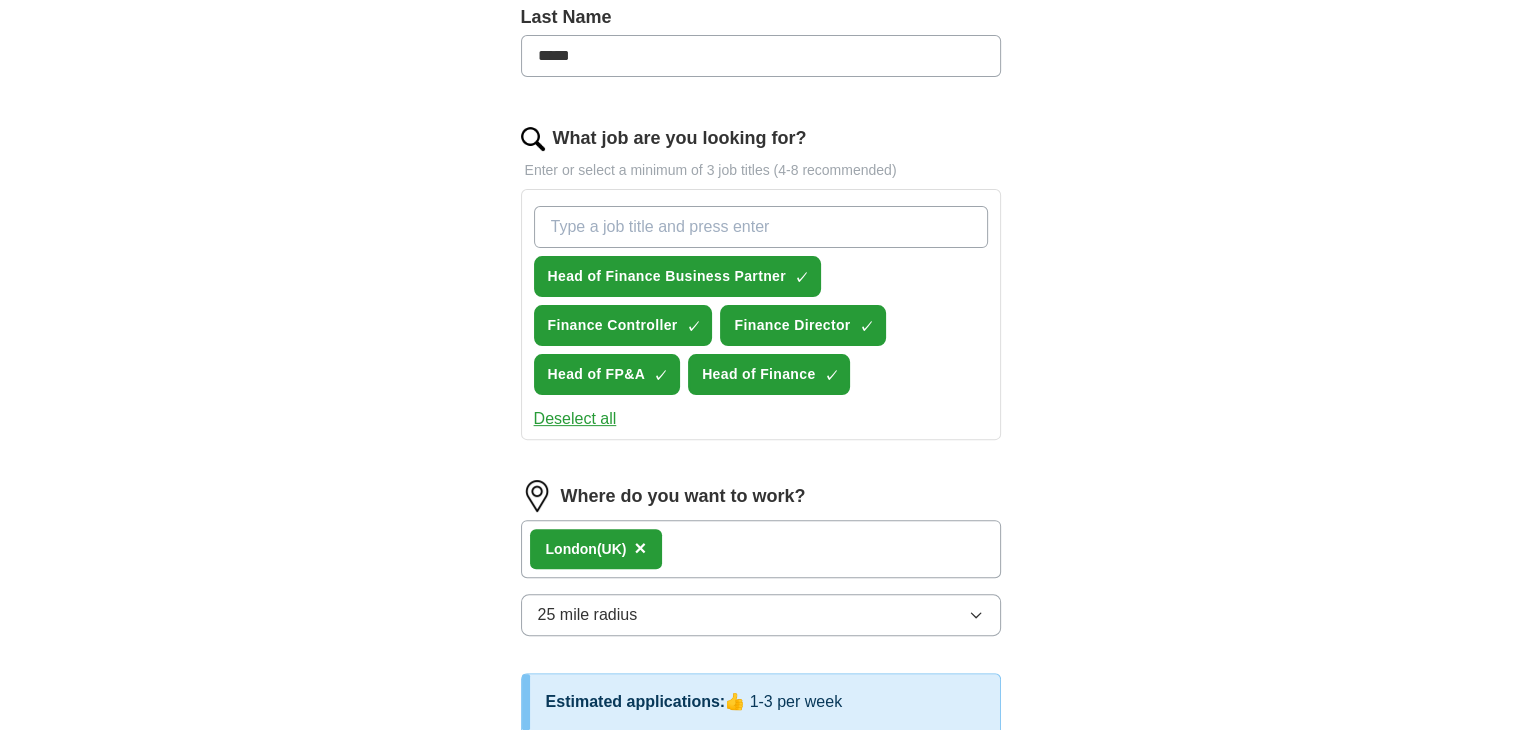 scroll, scrollTop: 486, scrollLeft: 0, axis: vertical 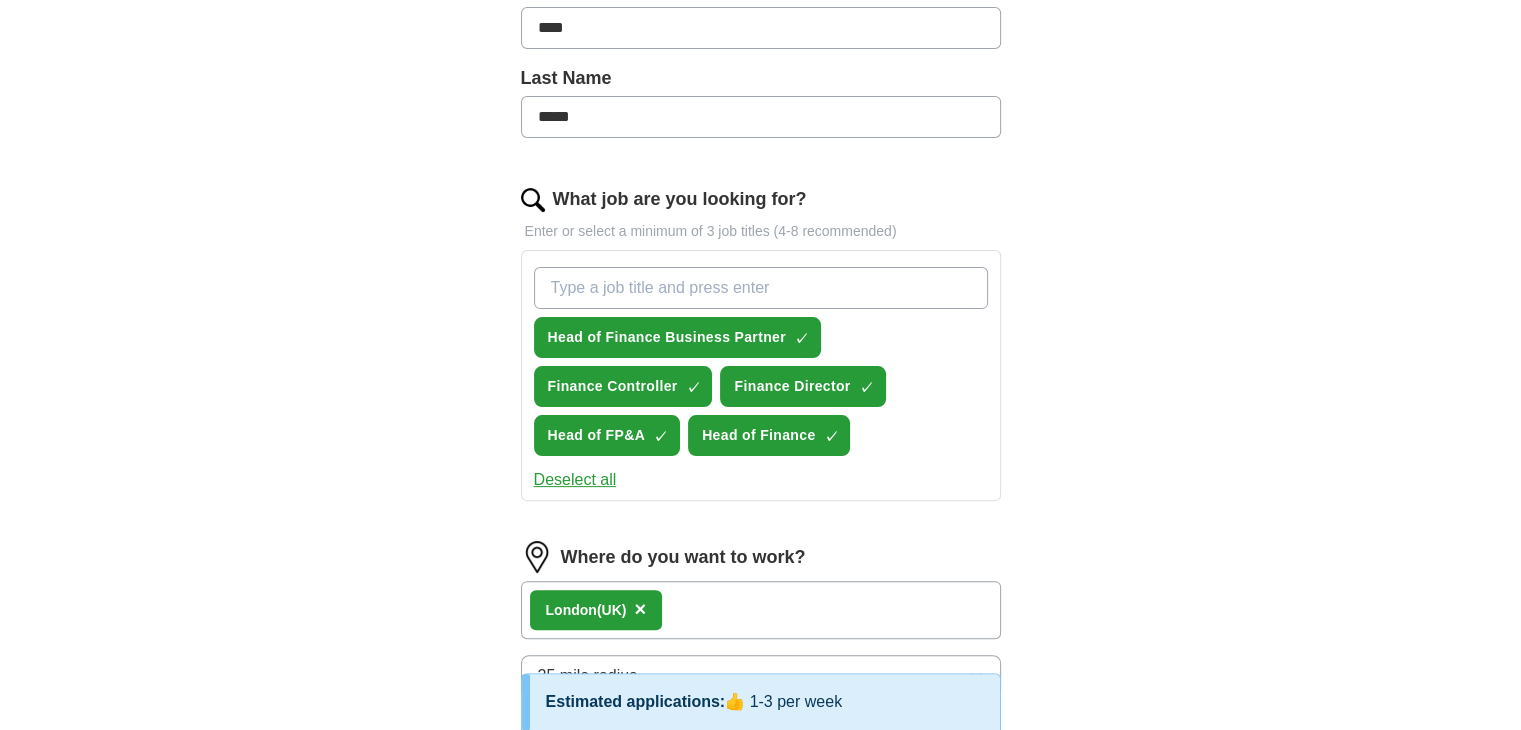 click on "What job are you looking for?" at bounding box center [761, 288] 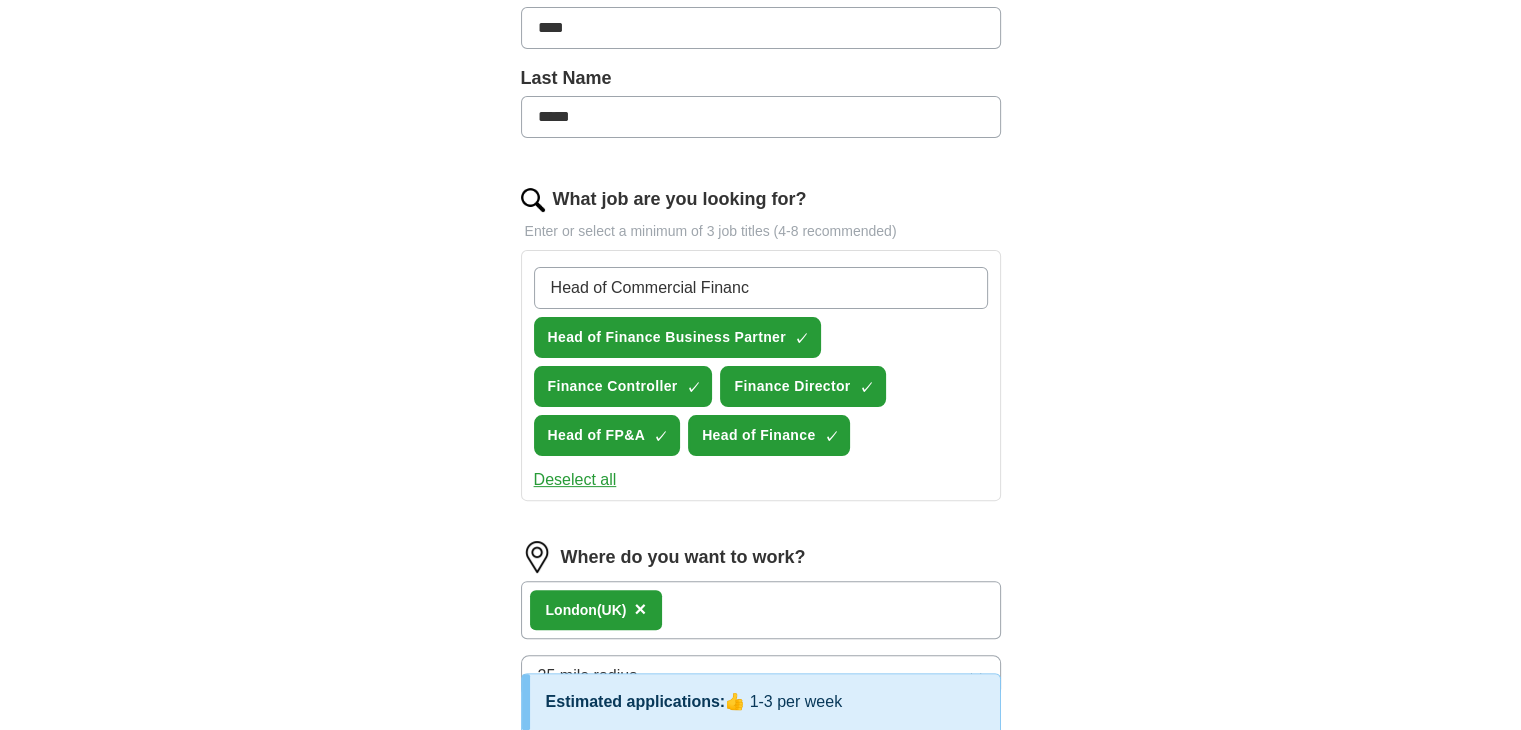 type on "Head of Commercial Finance" 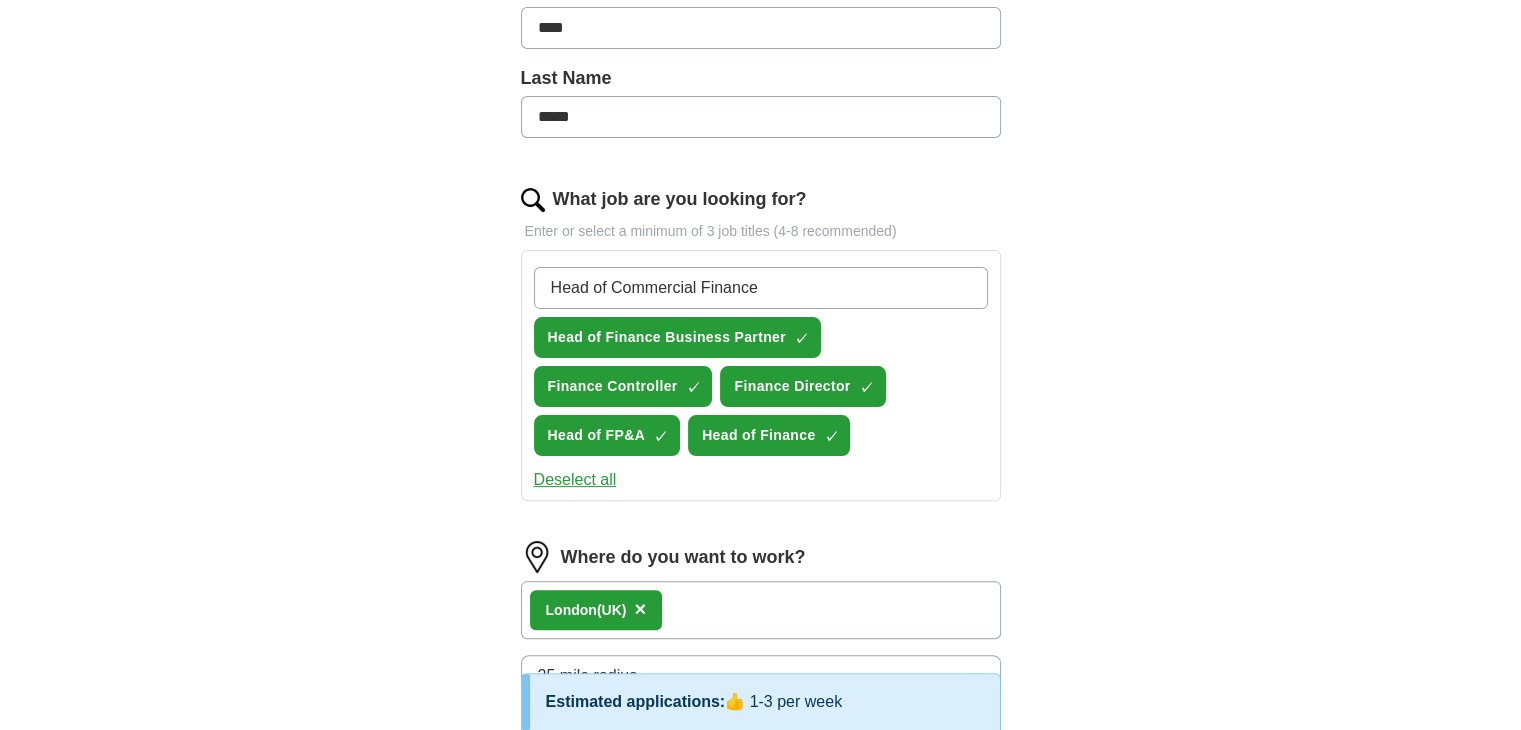 type 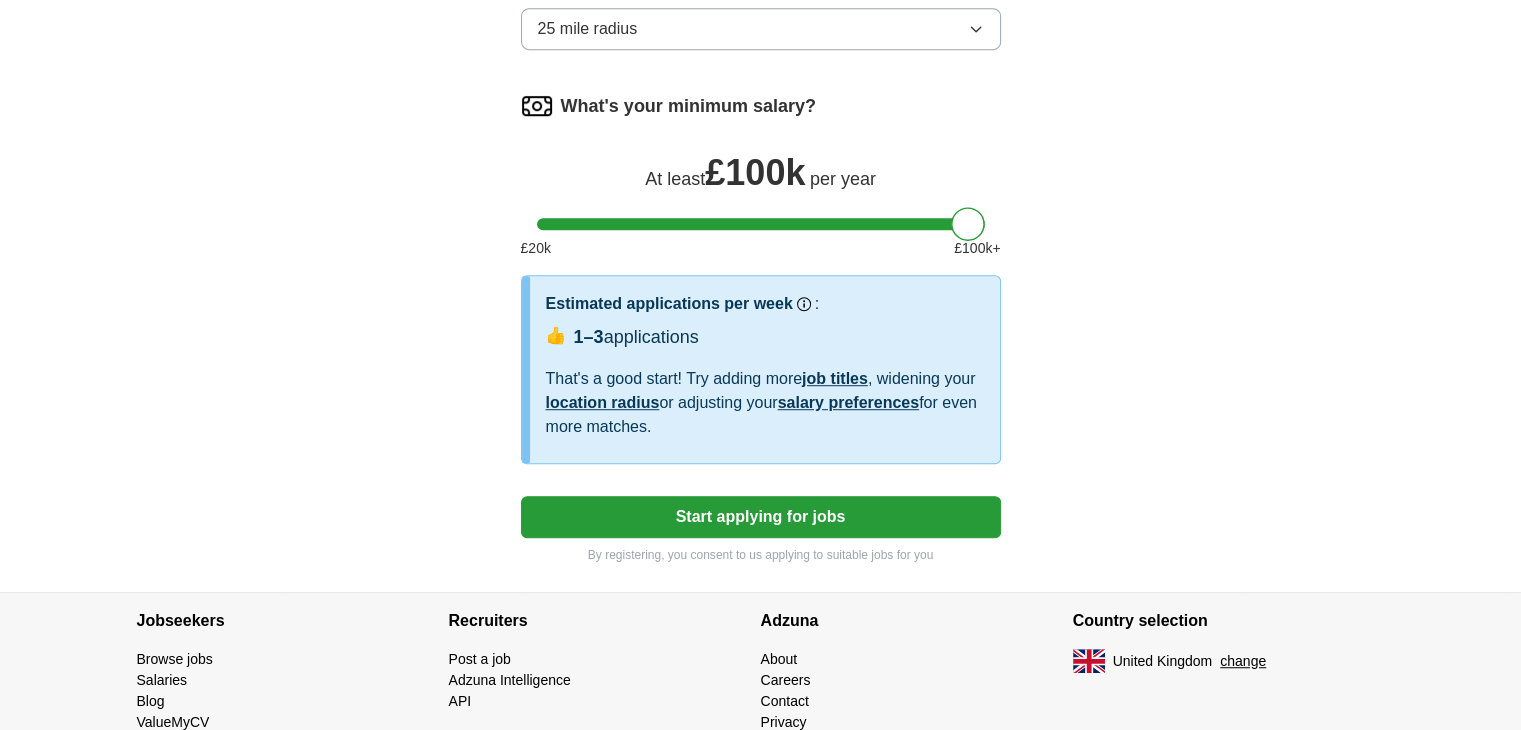 scroll, scrollTop: 1188, scrollLeft: 0, axis: vertical 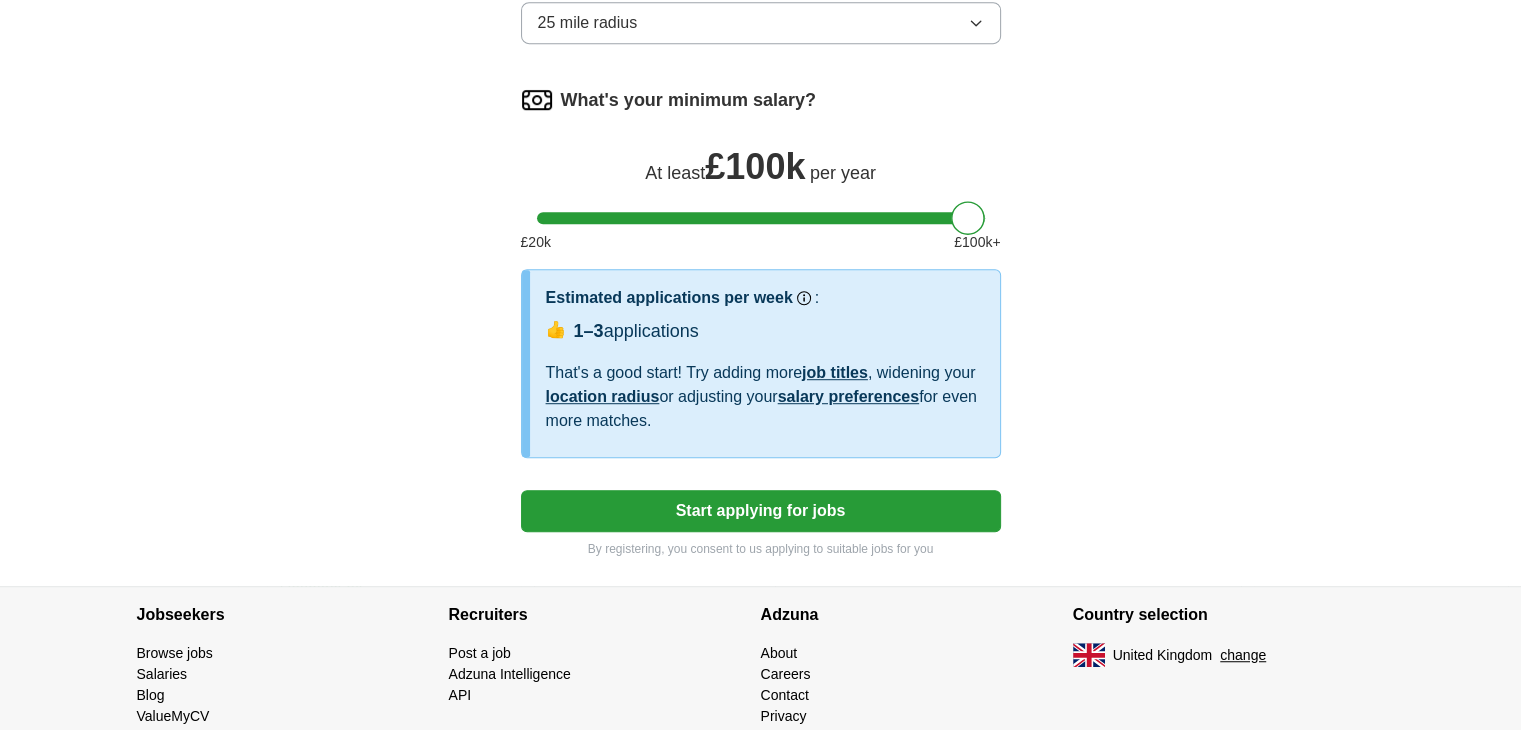 click on "Start applying for jobs" at bounding box center [761, 511] 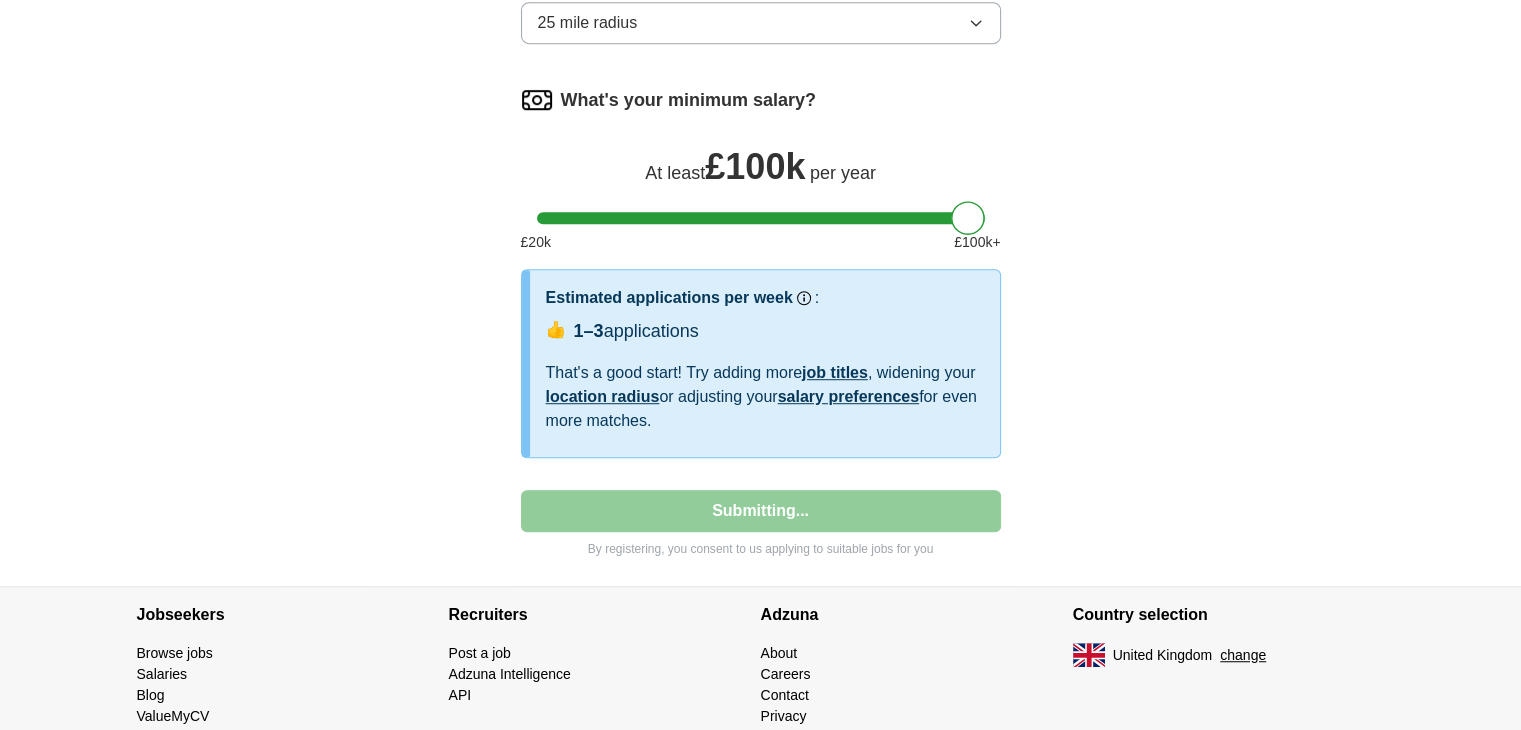 select on "**" 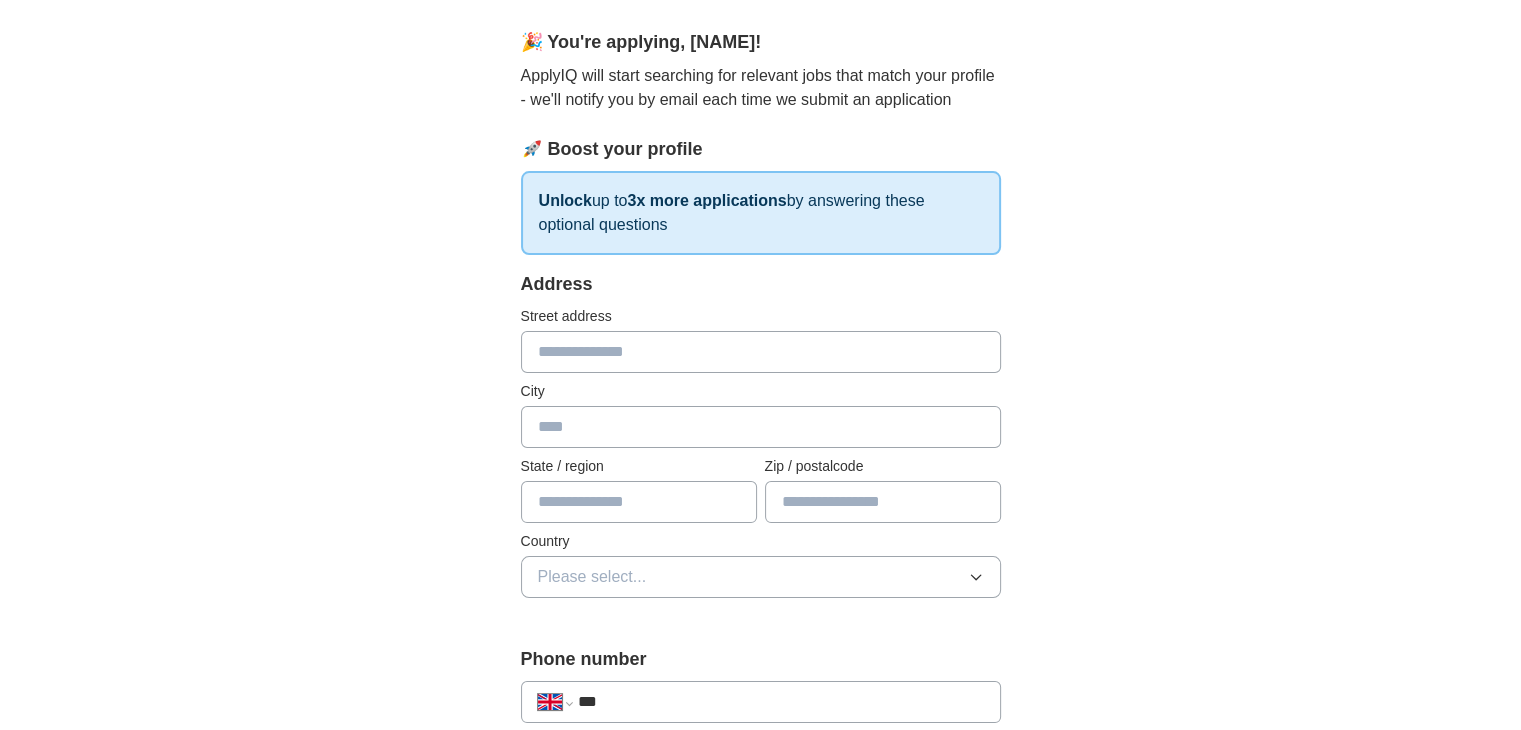 scroll, scrollTop: 175, scrollLeft: 0, axis: vertical 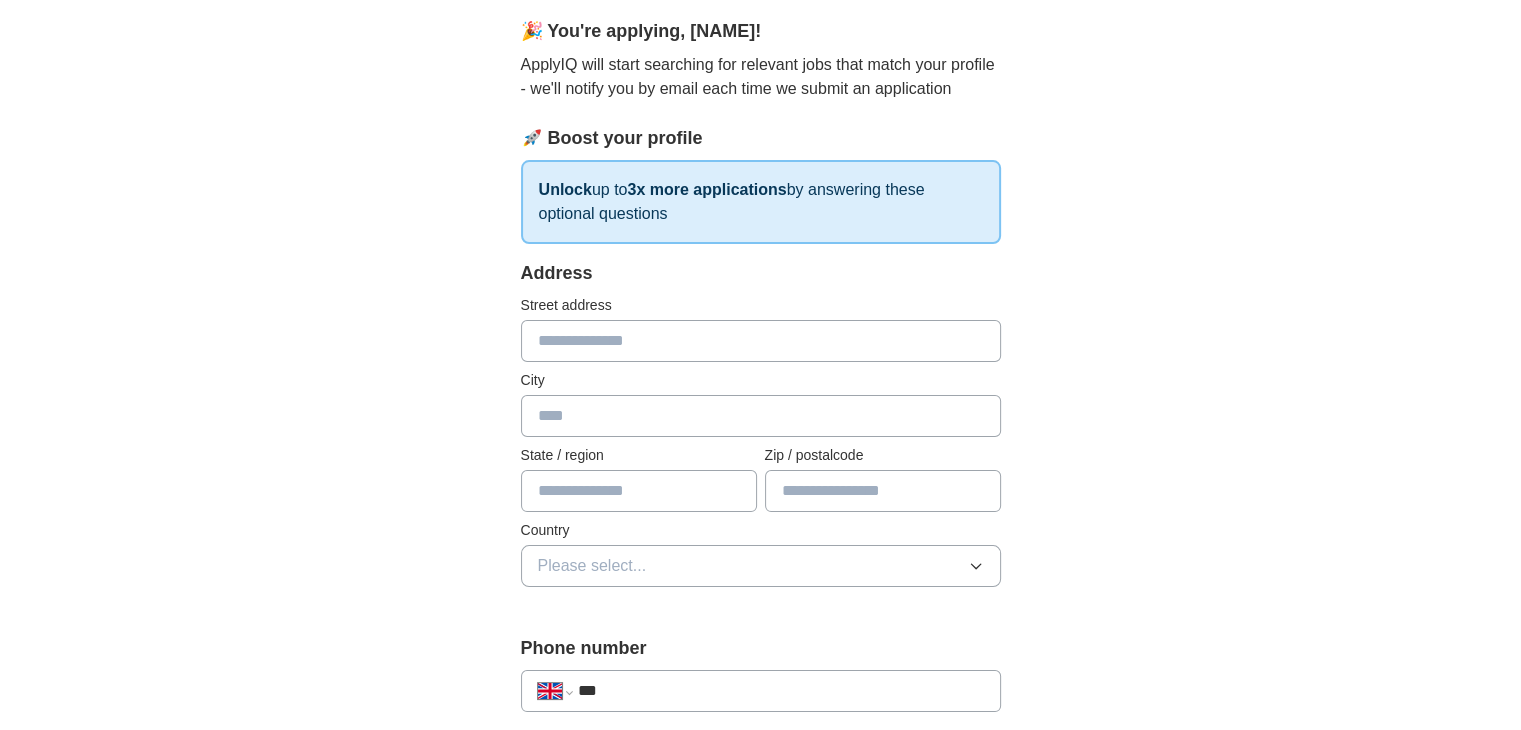 click at bounding box center (761, 341) 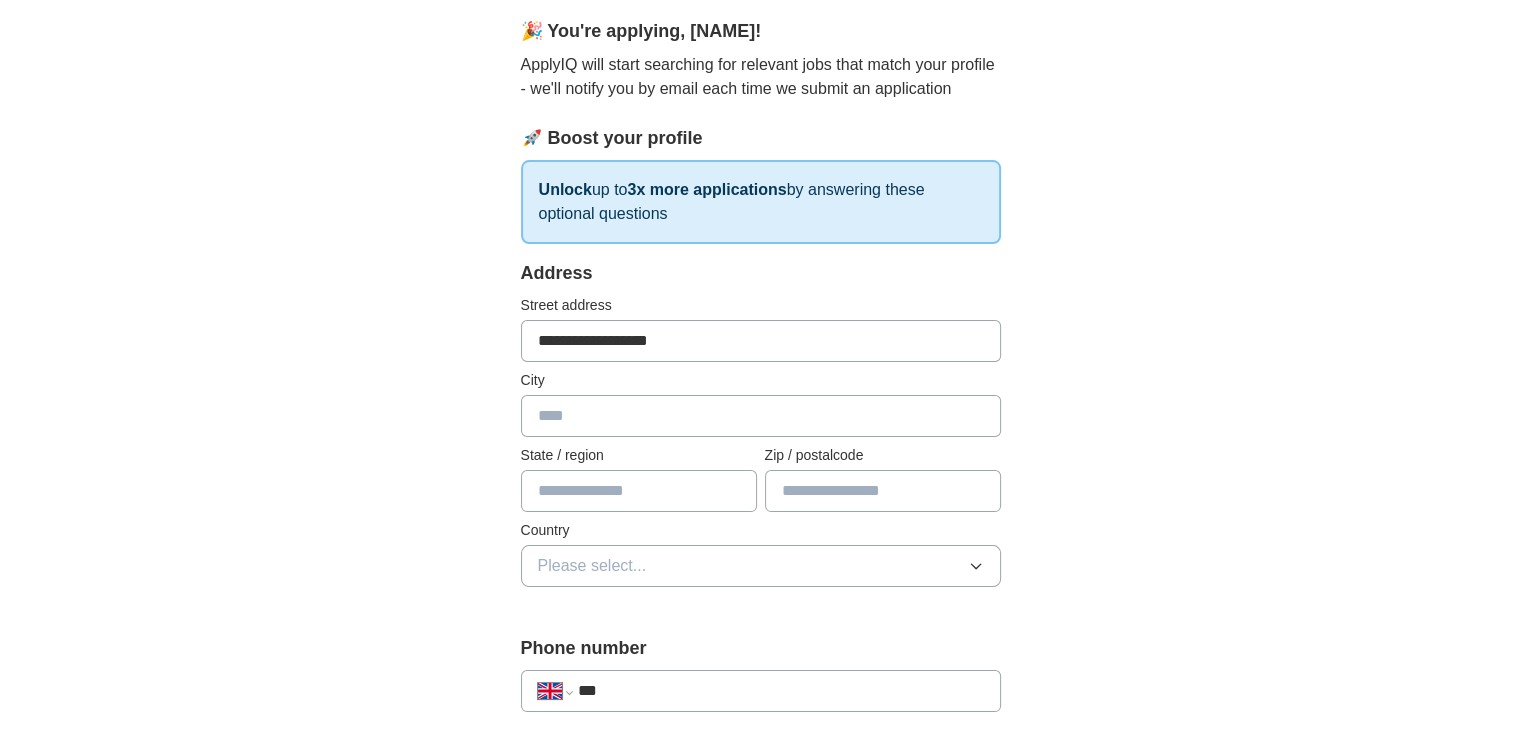 type on "********" 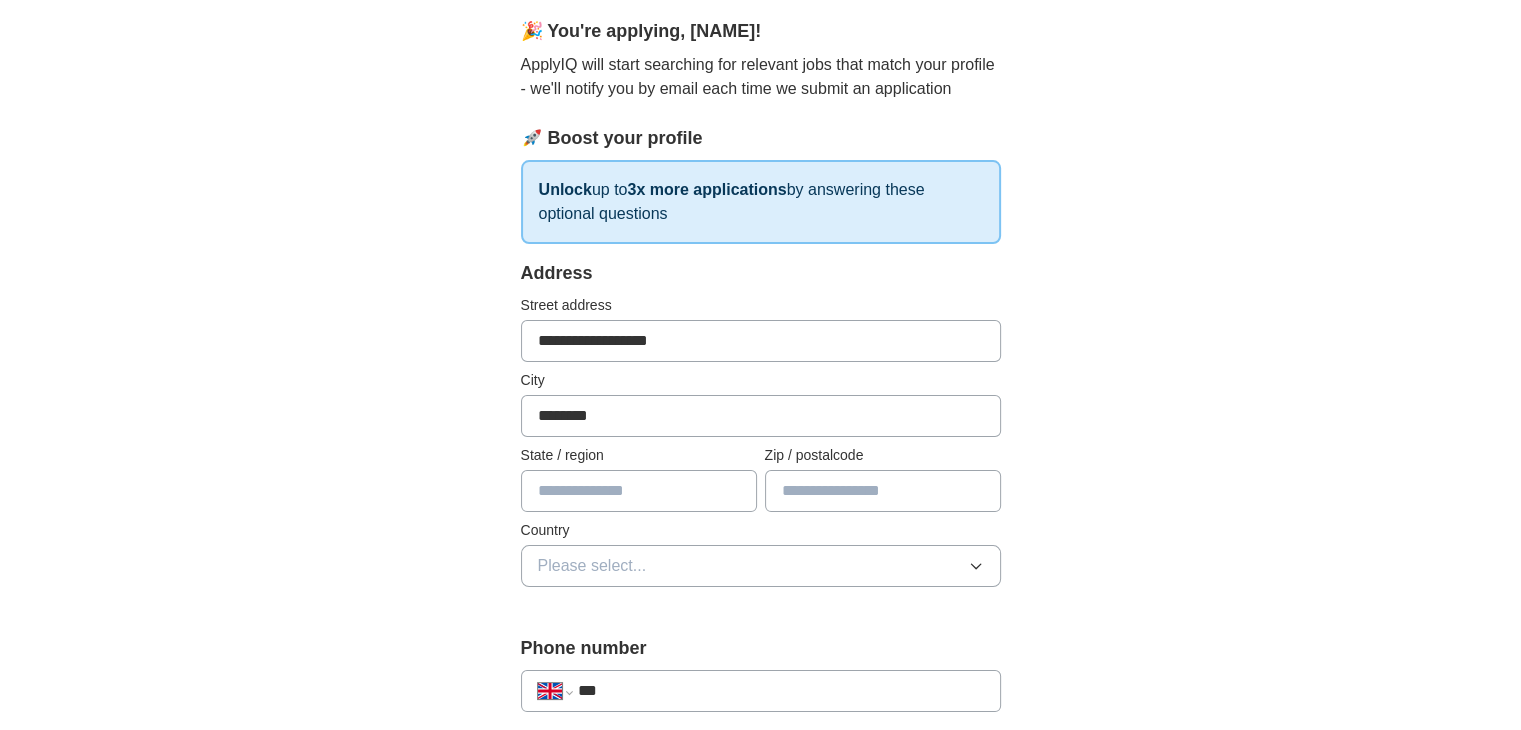 type on "*********" 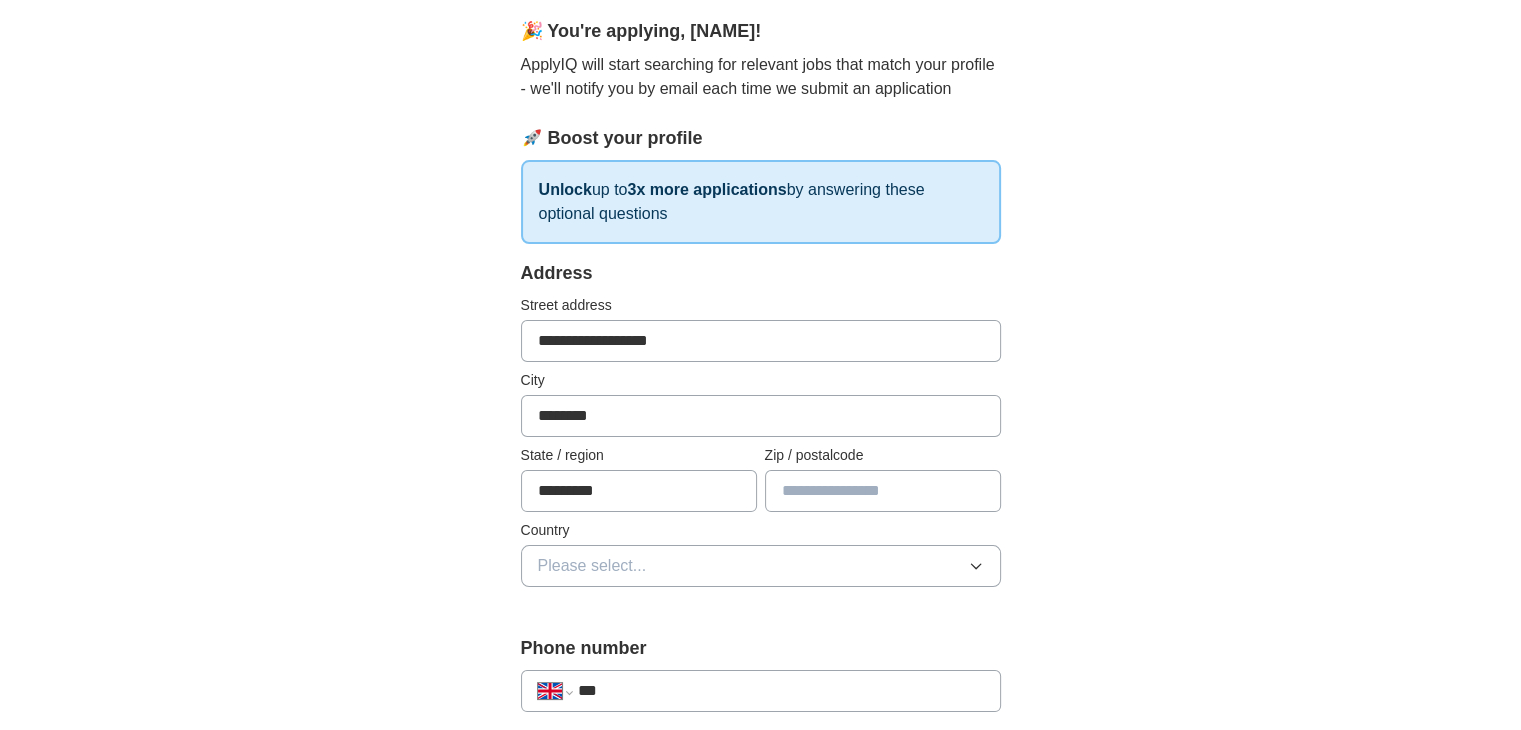 type on "*******" 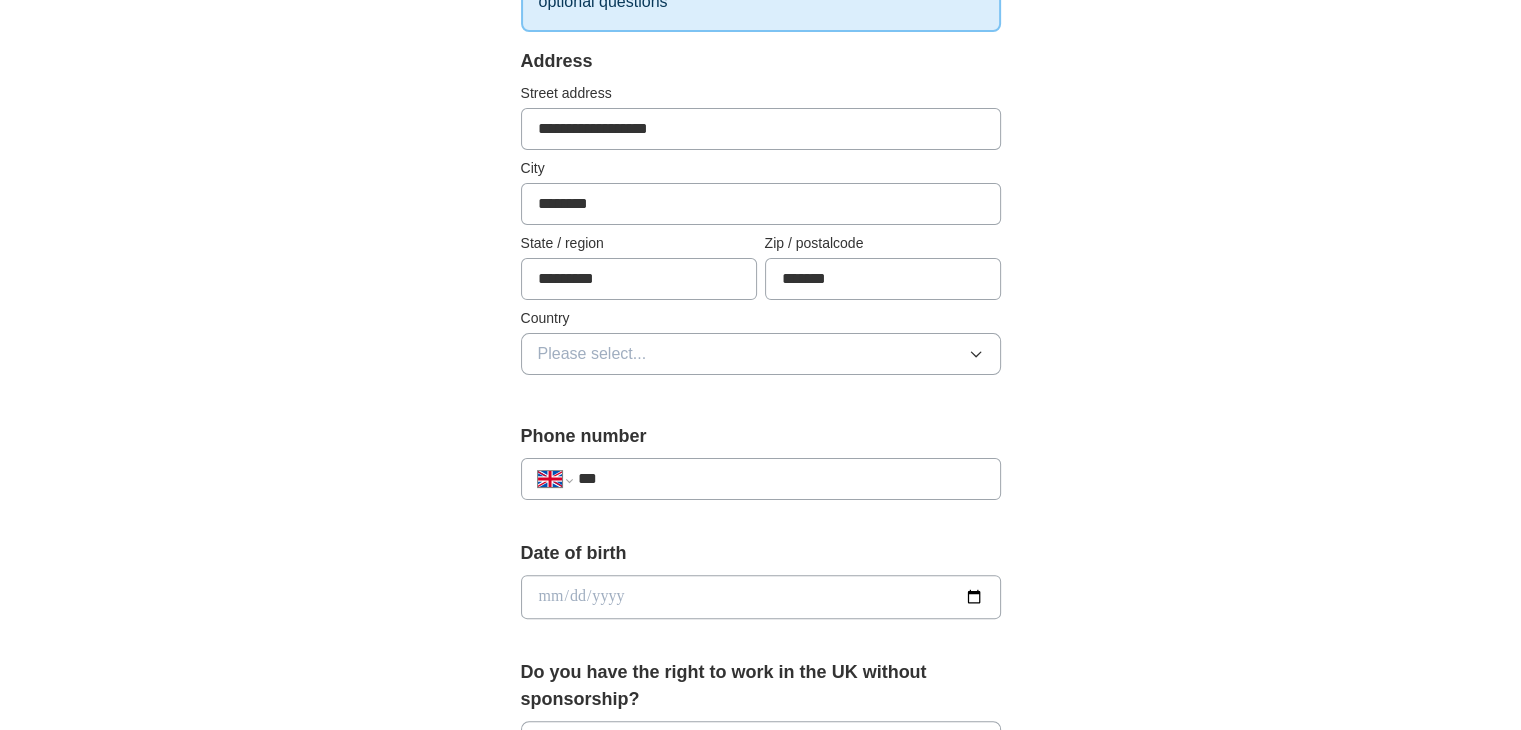 scroll, scrollTop: 388, scrollLeft: 0, axis: vertical 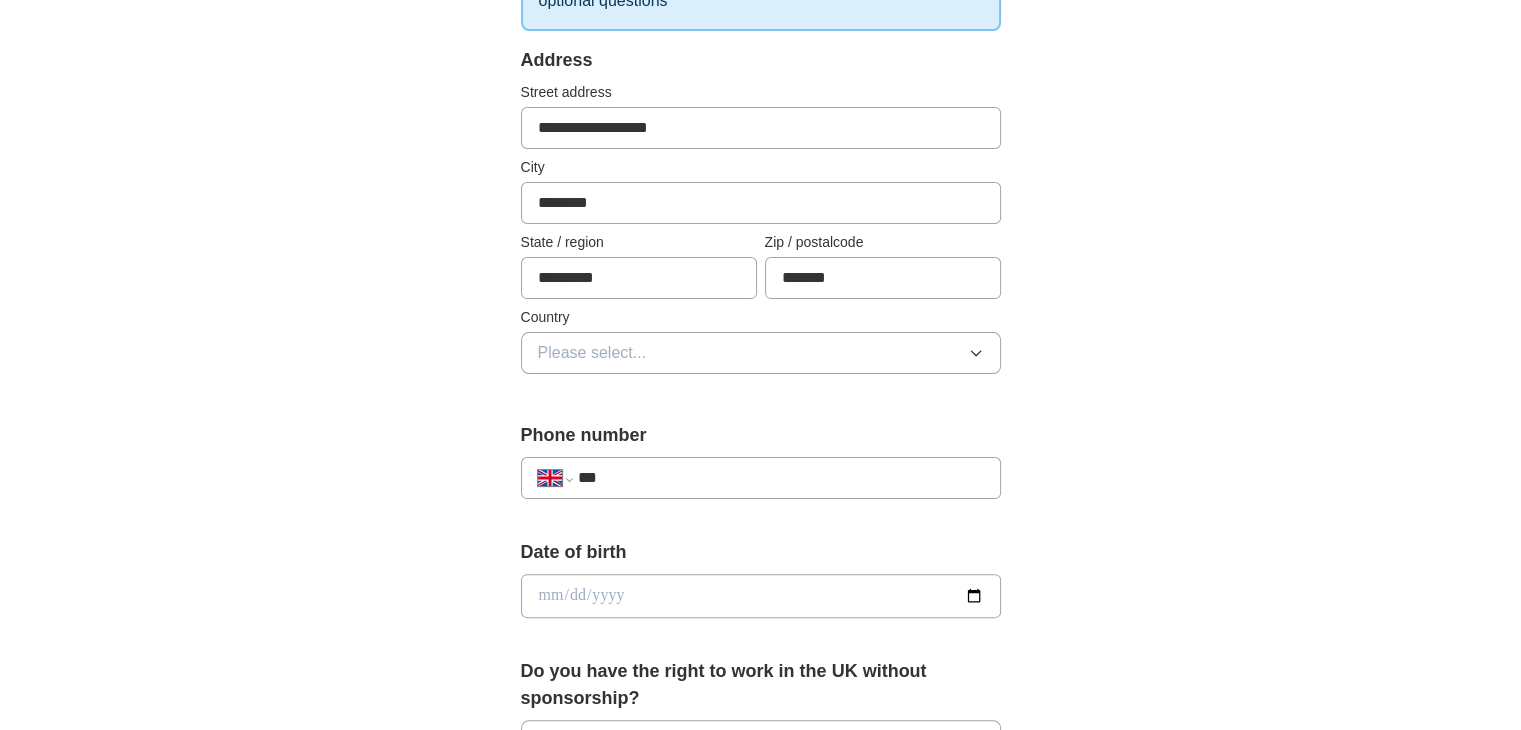 click on "Please select..." at bounding box center [761, 353] 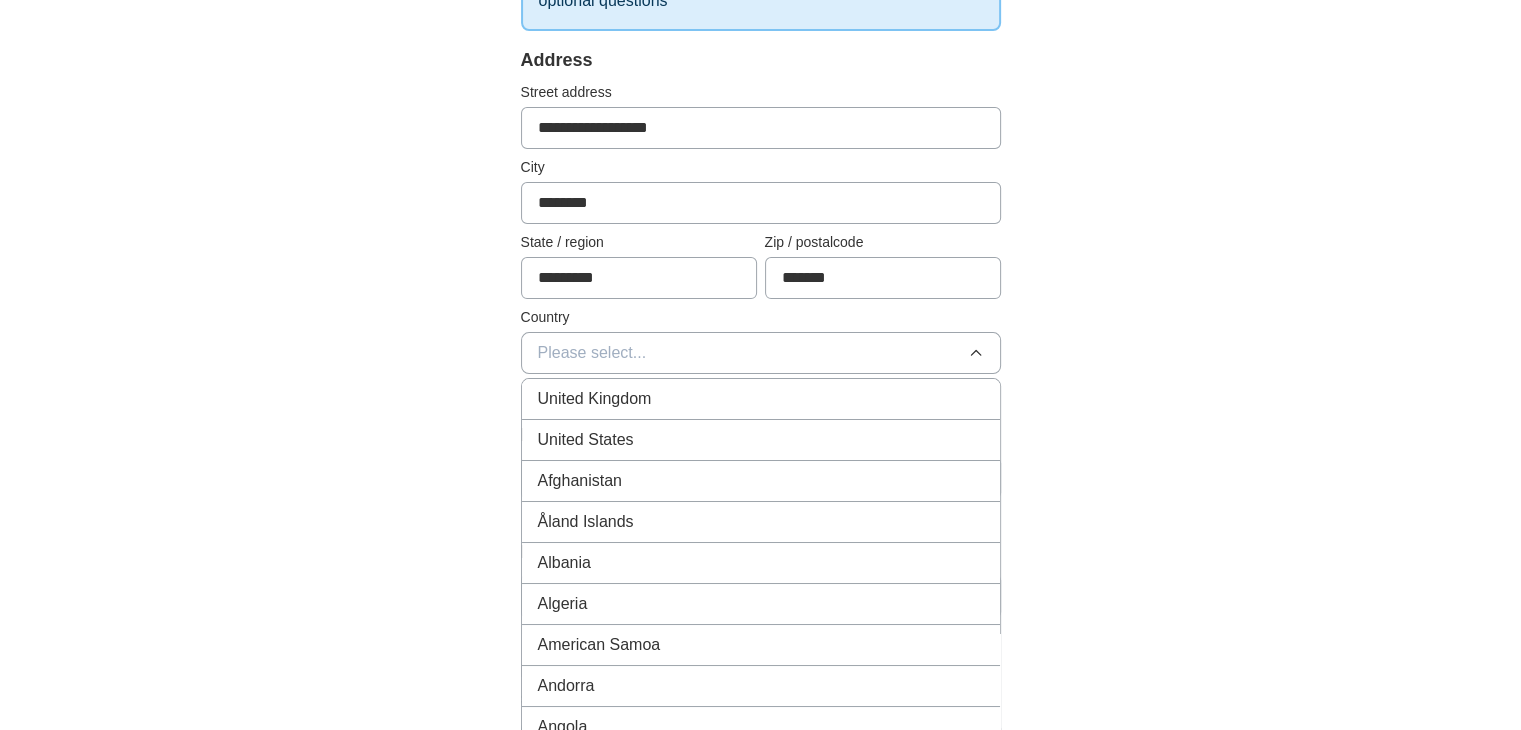 click on "United Kingdom" at bounding box center (761, 399) 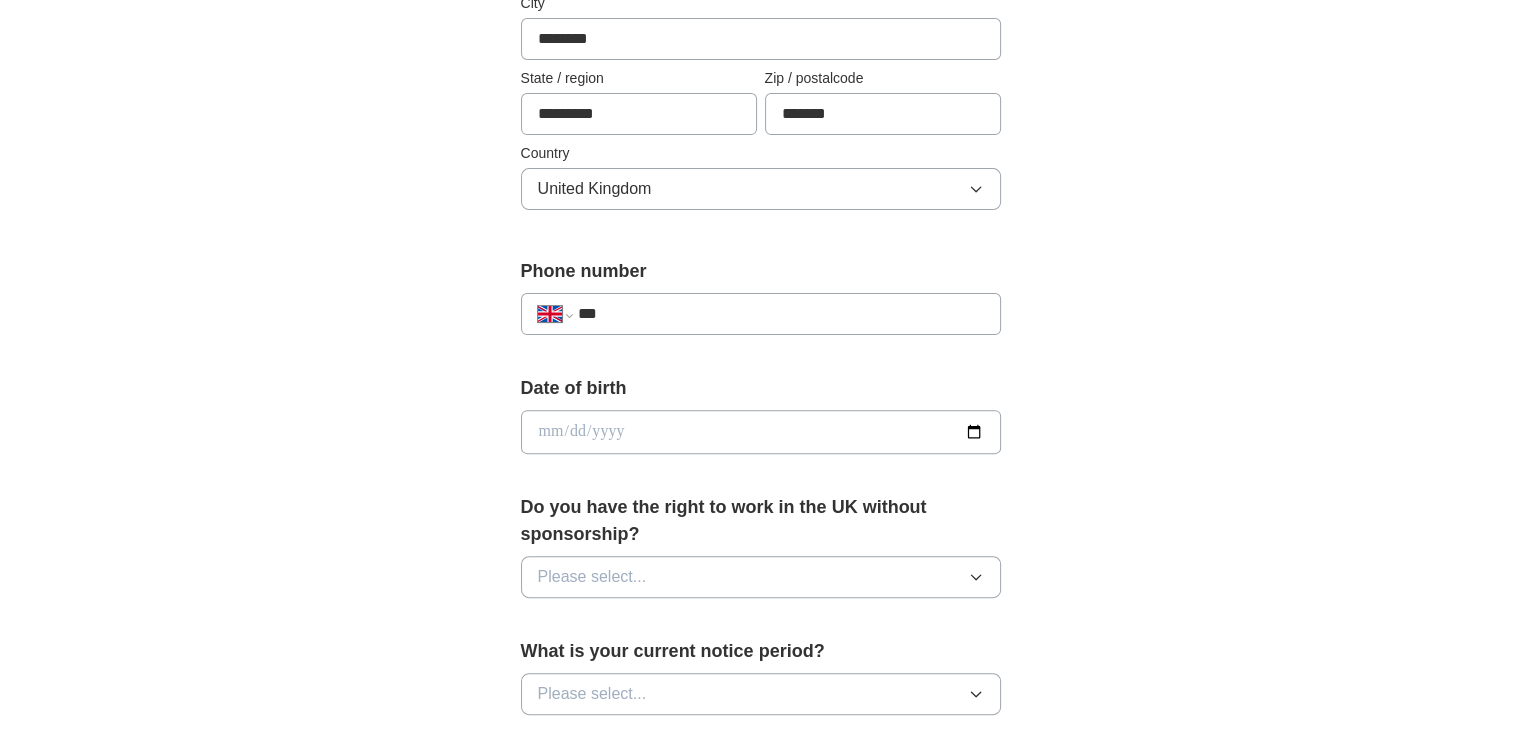 scroll, scrollTop: 570, scrollLeft: 0, axis: vertical 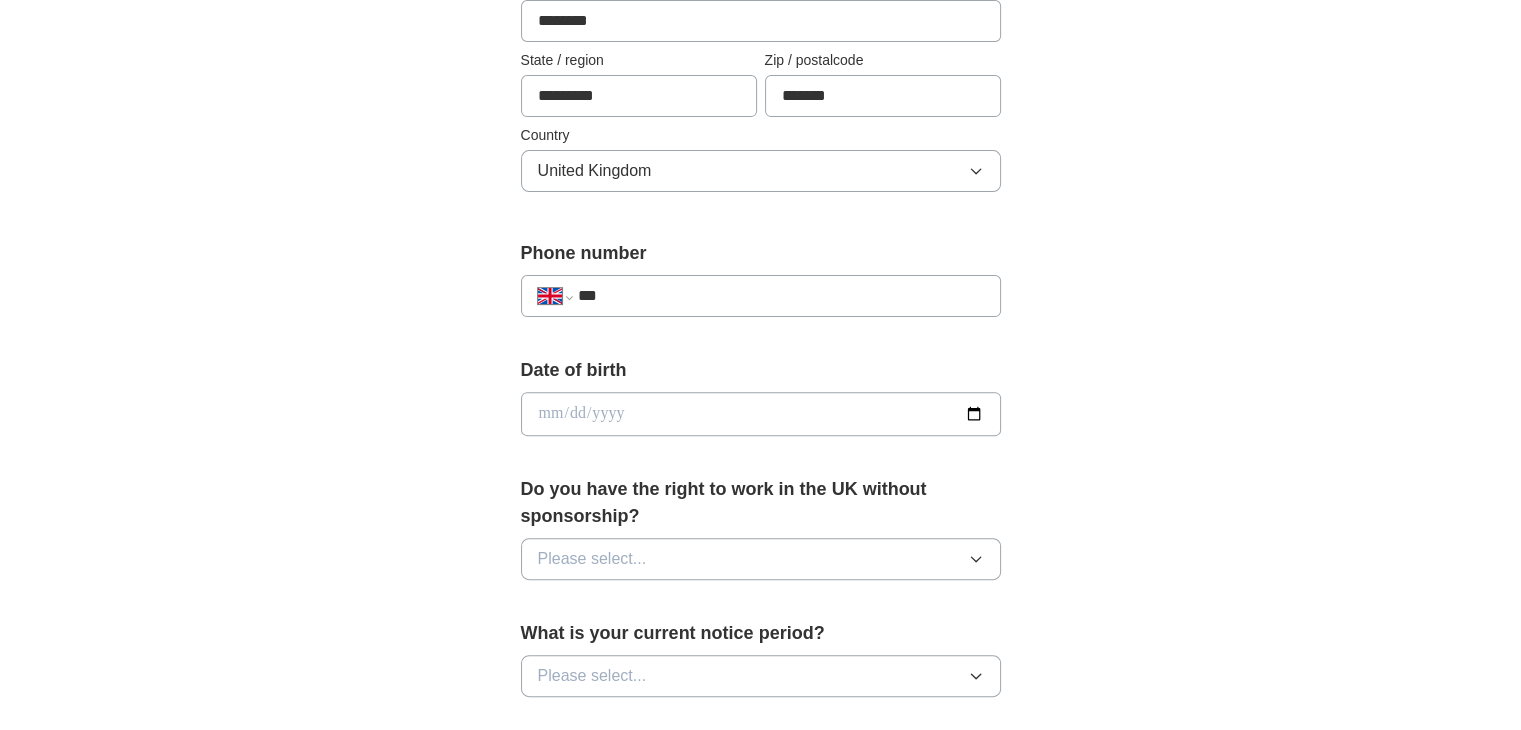 click on "***" at bounding box center (780, 296) 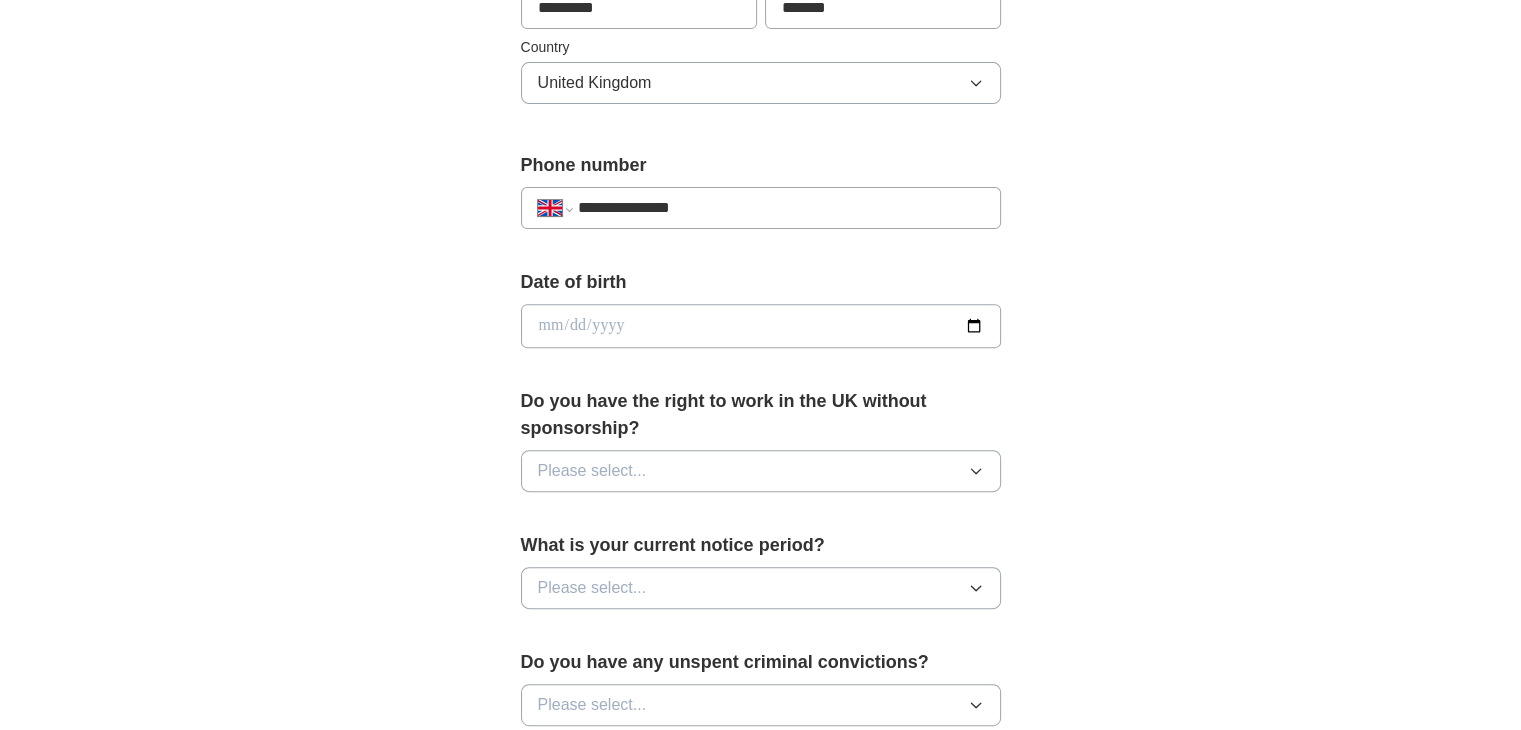 scroll, scrollTop: 656, scrollLeft: 0, axis: vertical 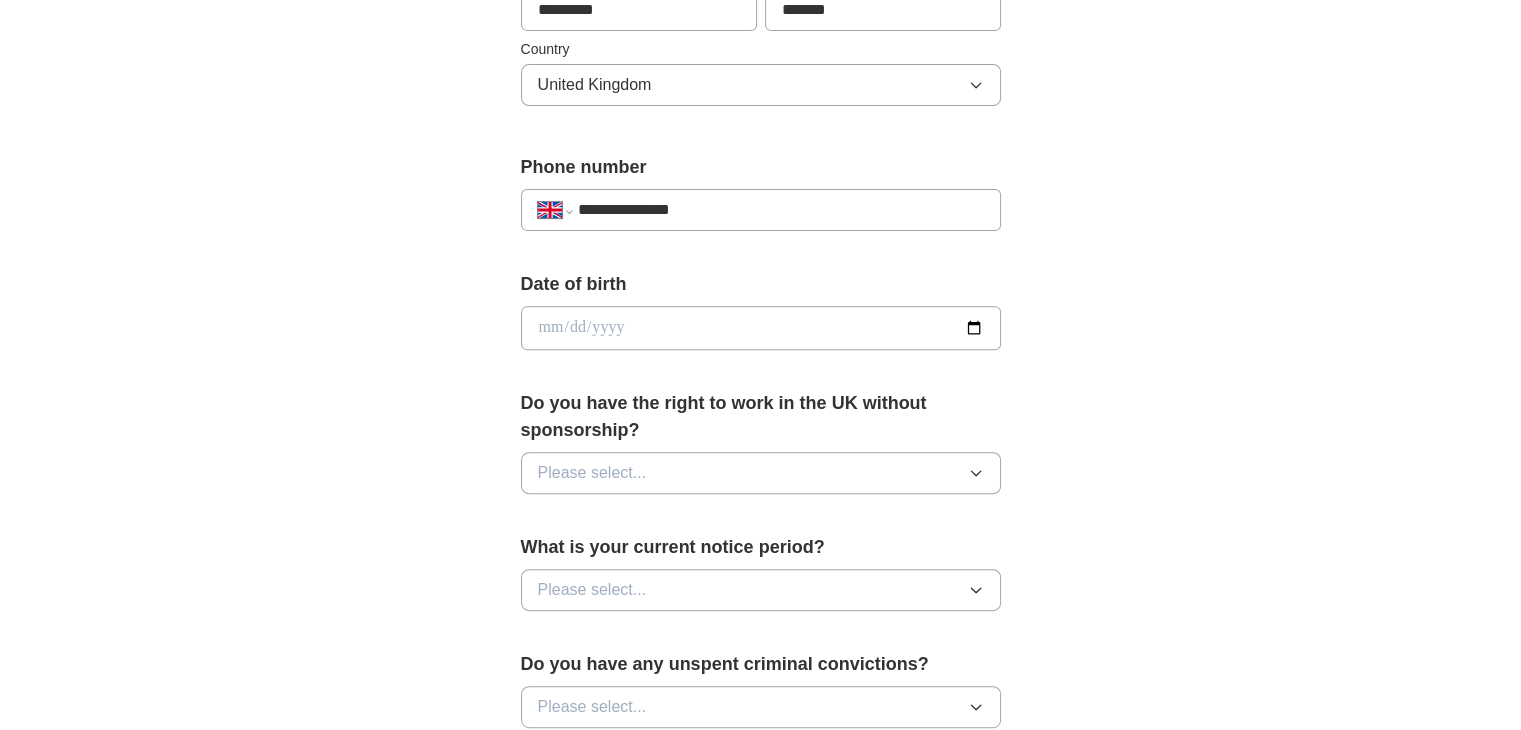 click at bounding box center [761, 328] 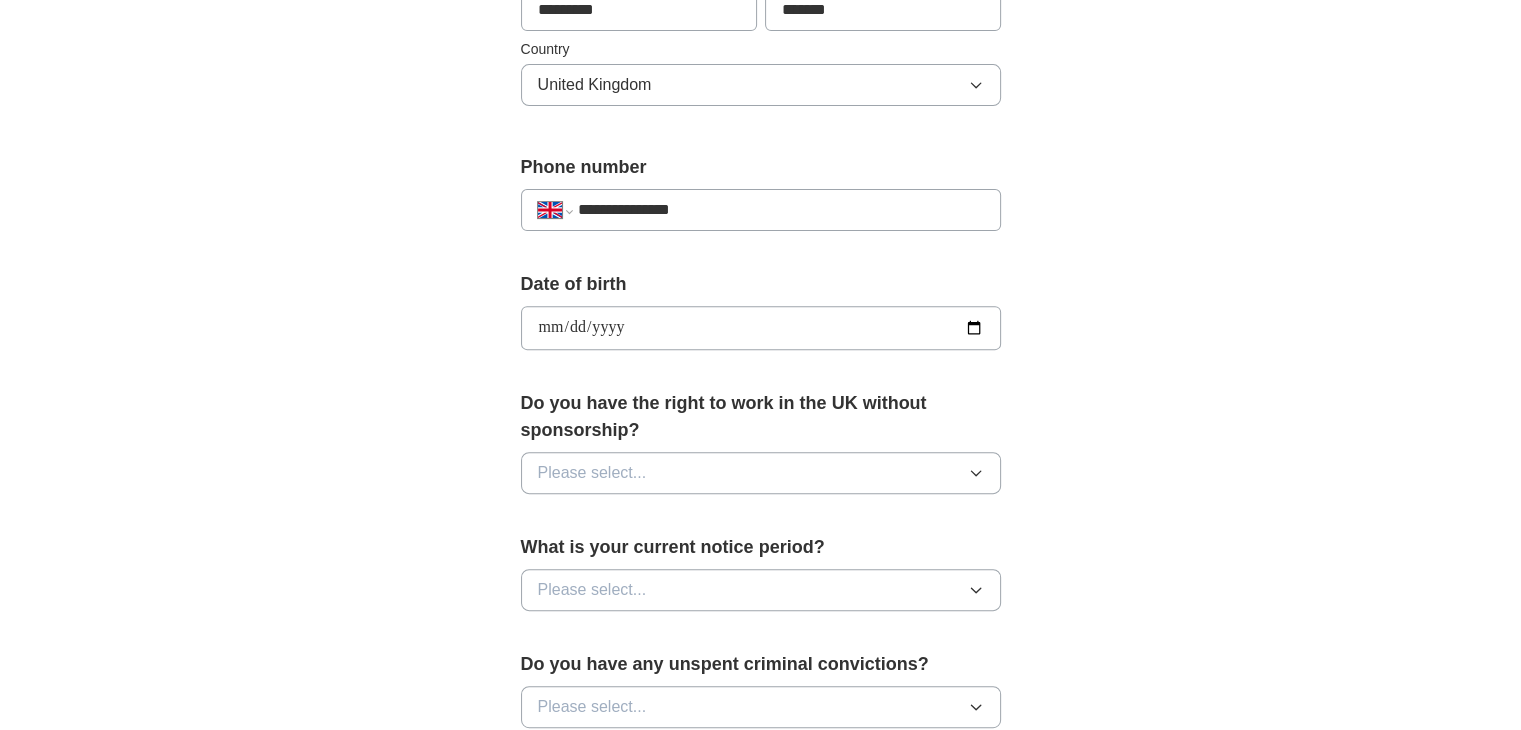 type on "**********" 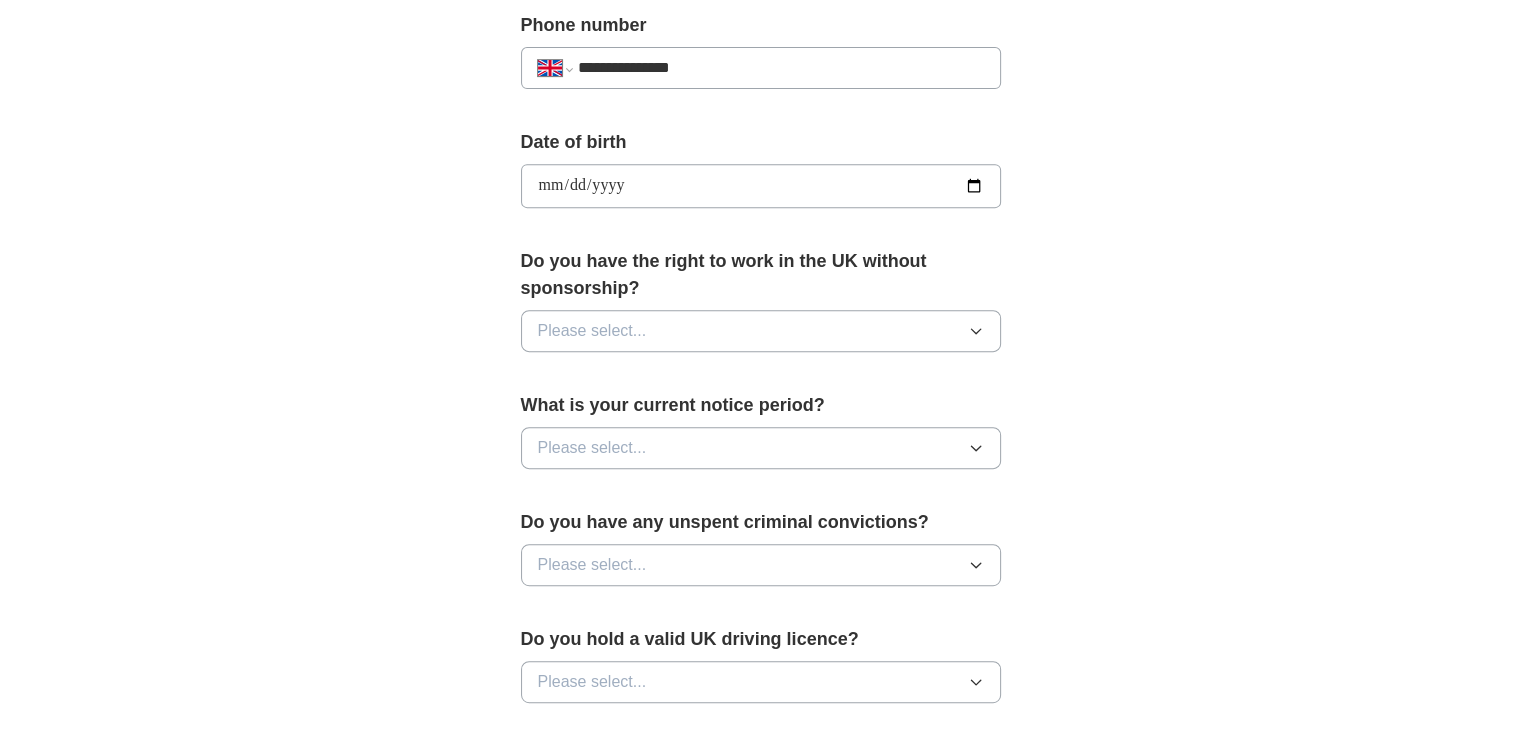 scroll, scrollTop: 800, scrollLeft: 0, axis: vertical 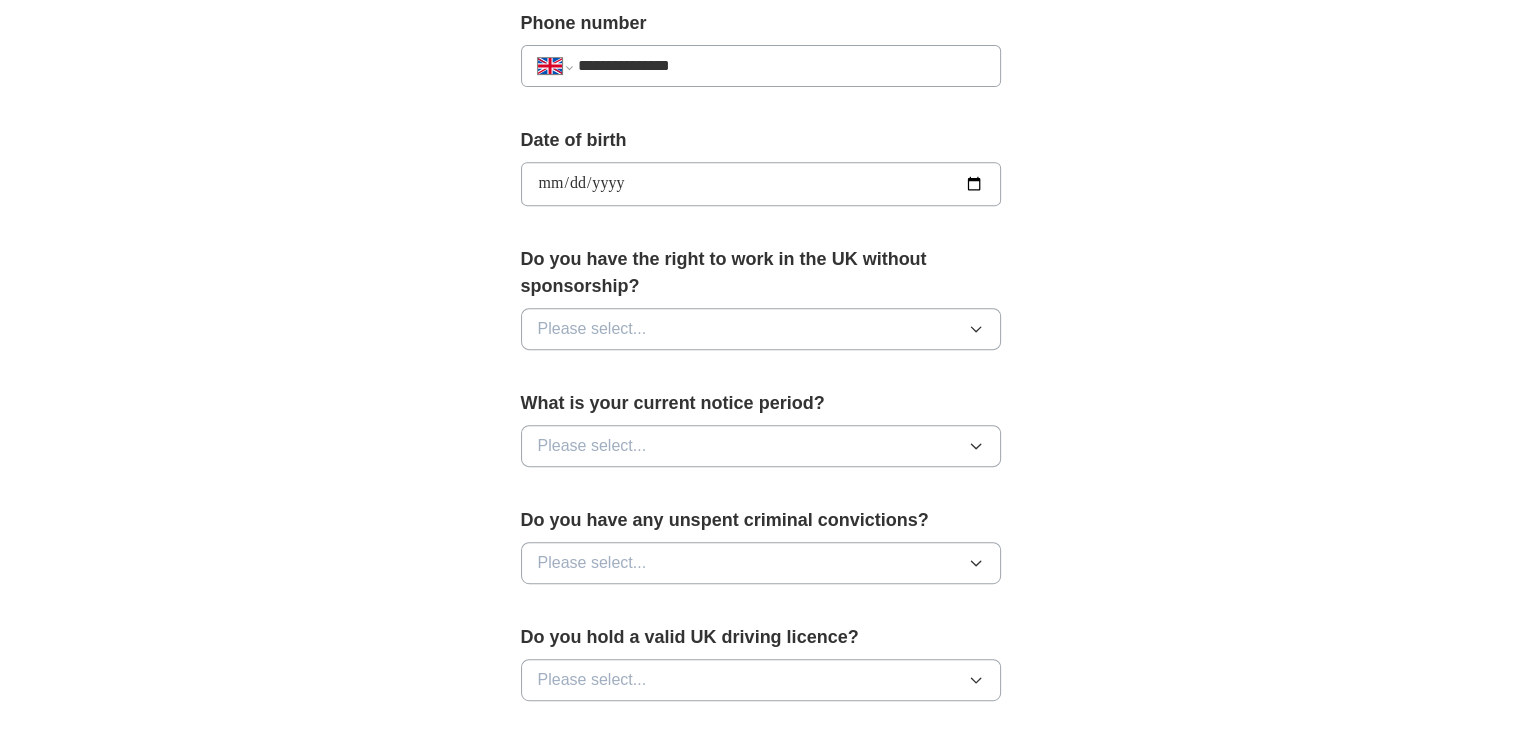click on "Please select..." at bounding box center (761, 329) 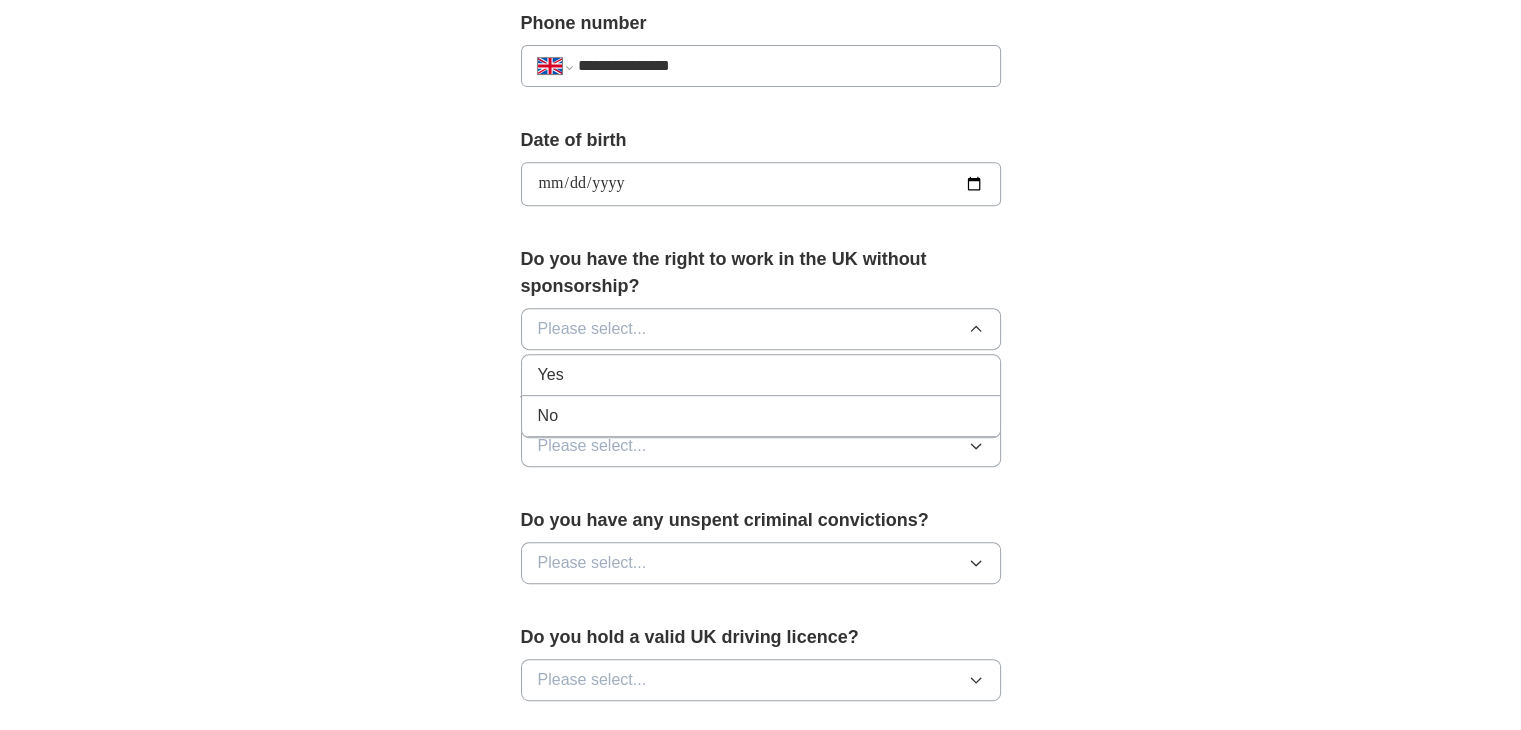 click on "No" at bounding box center (761, 416) 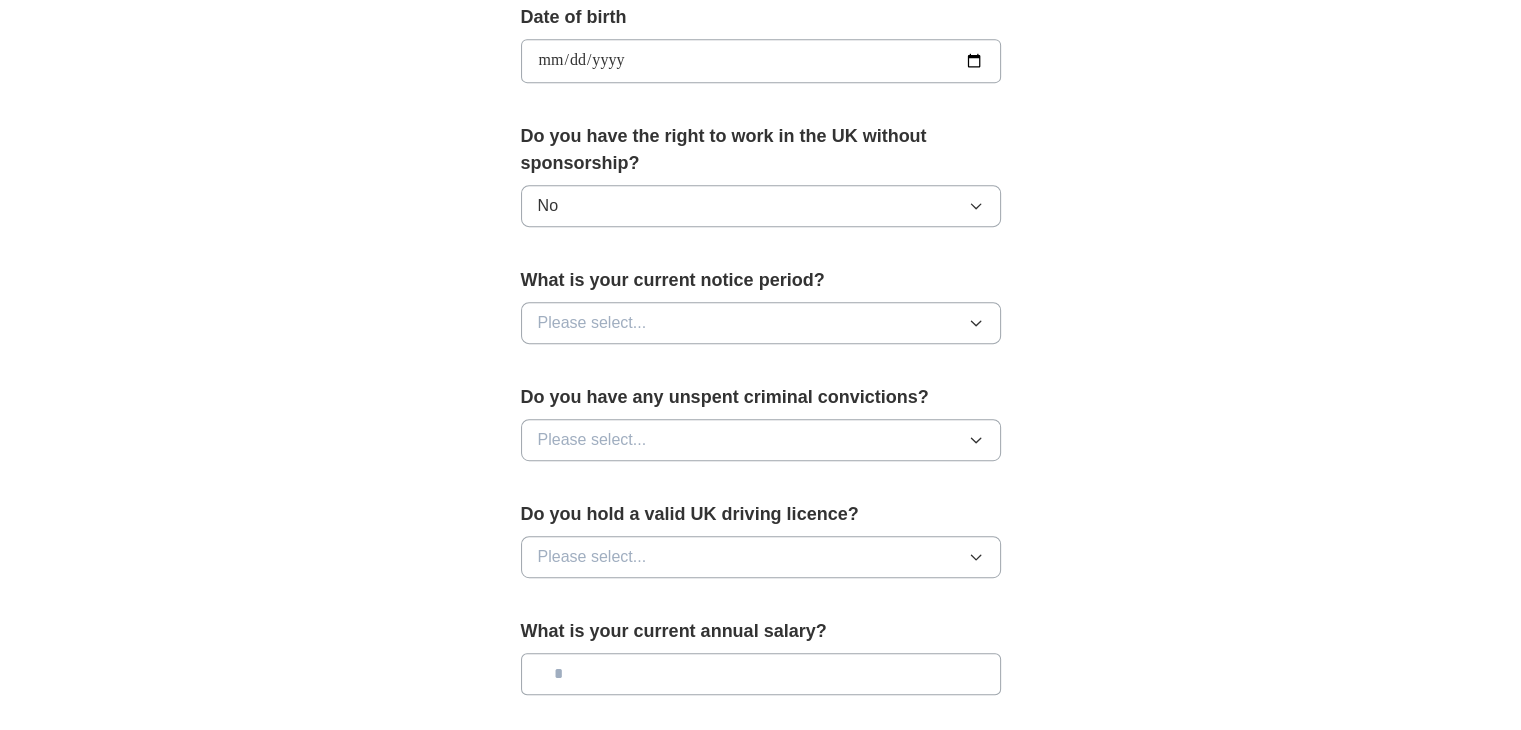 scroll, scrollTop: 924, scrollLeft: 0, axis: vertical 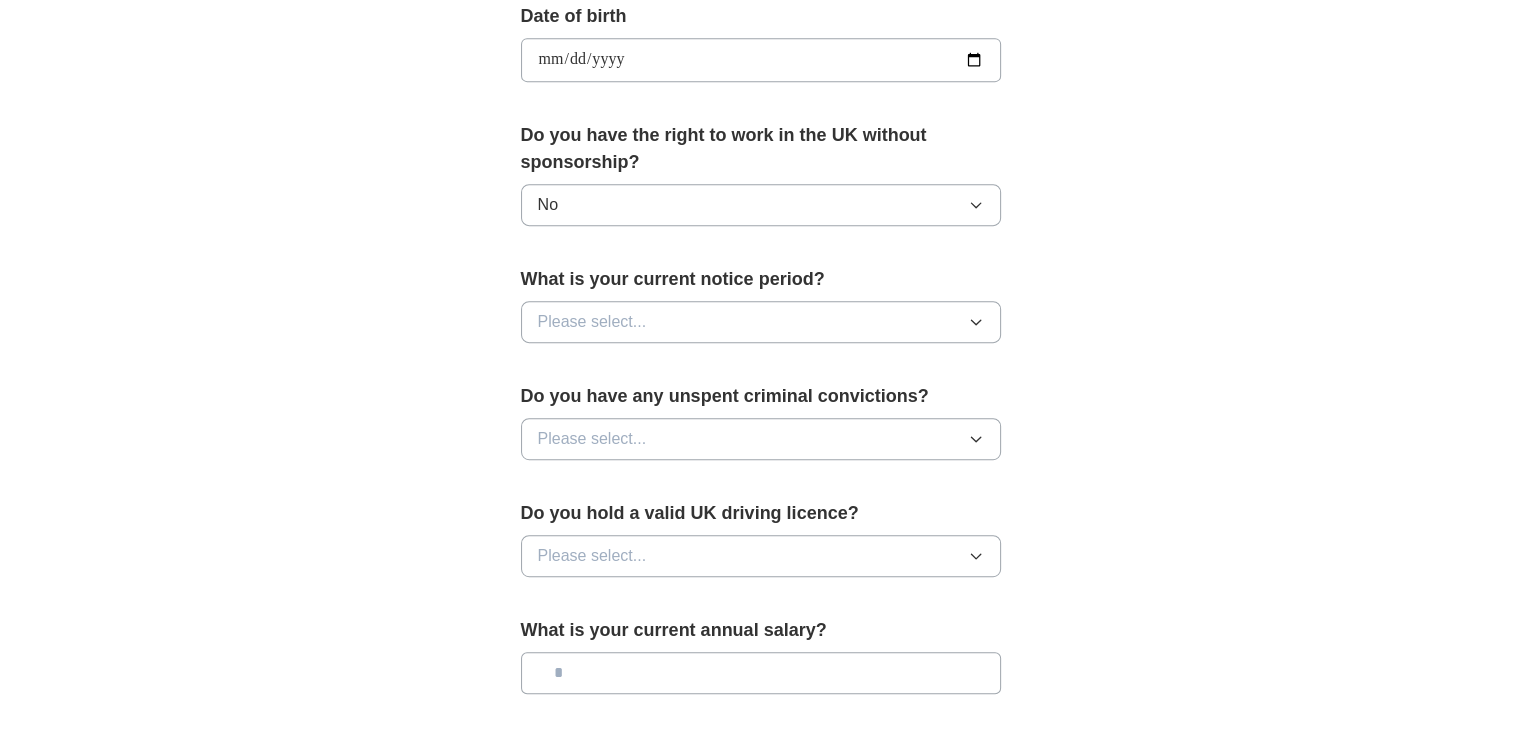 click 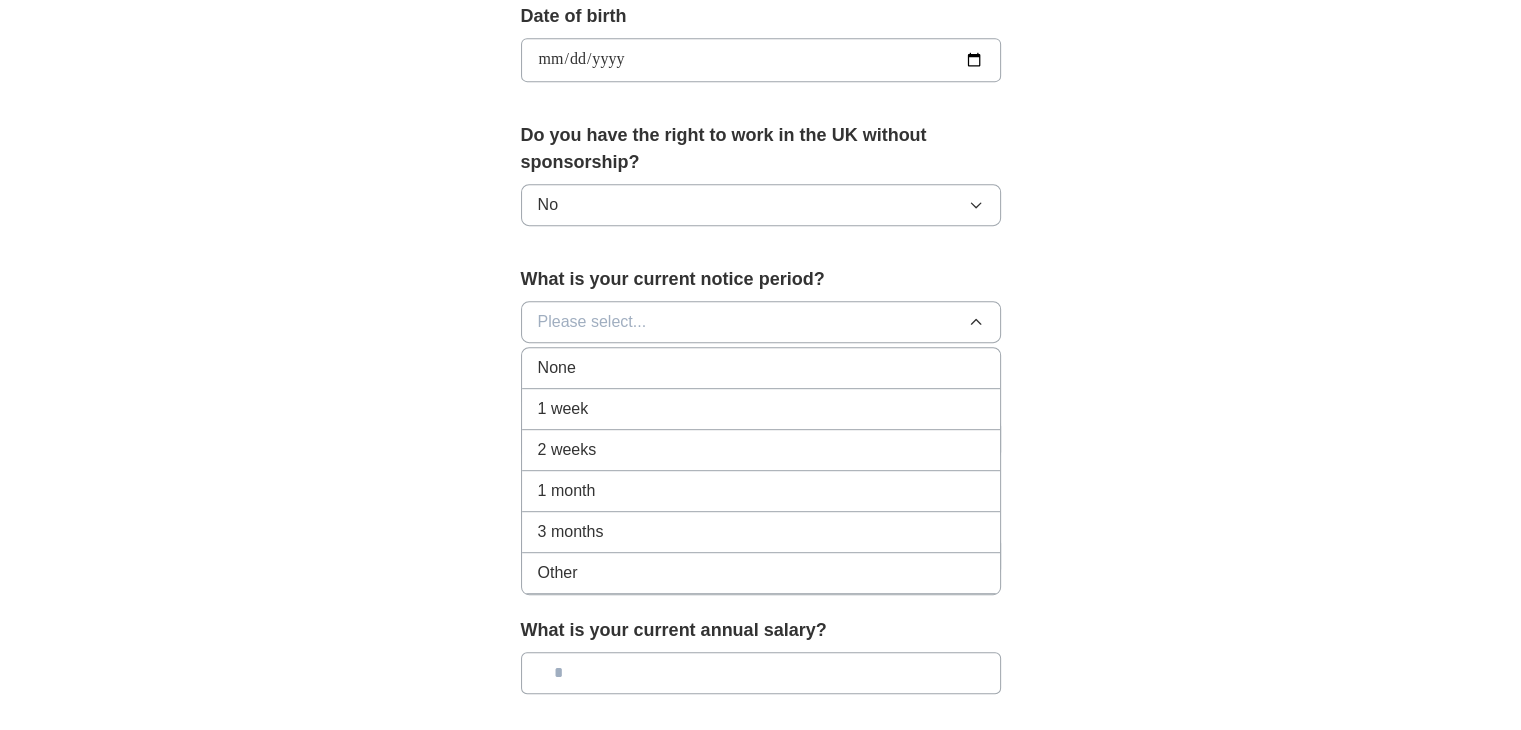 click on "1 month" at bounding box center [761, 491] 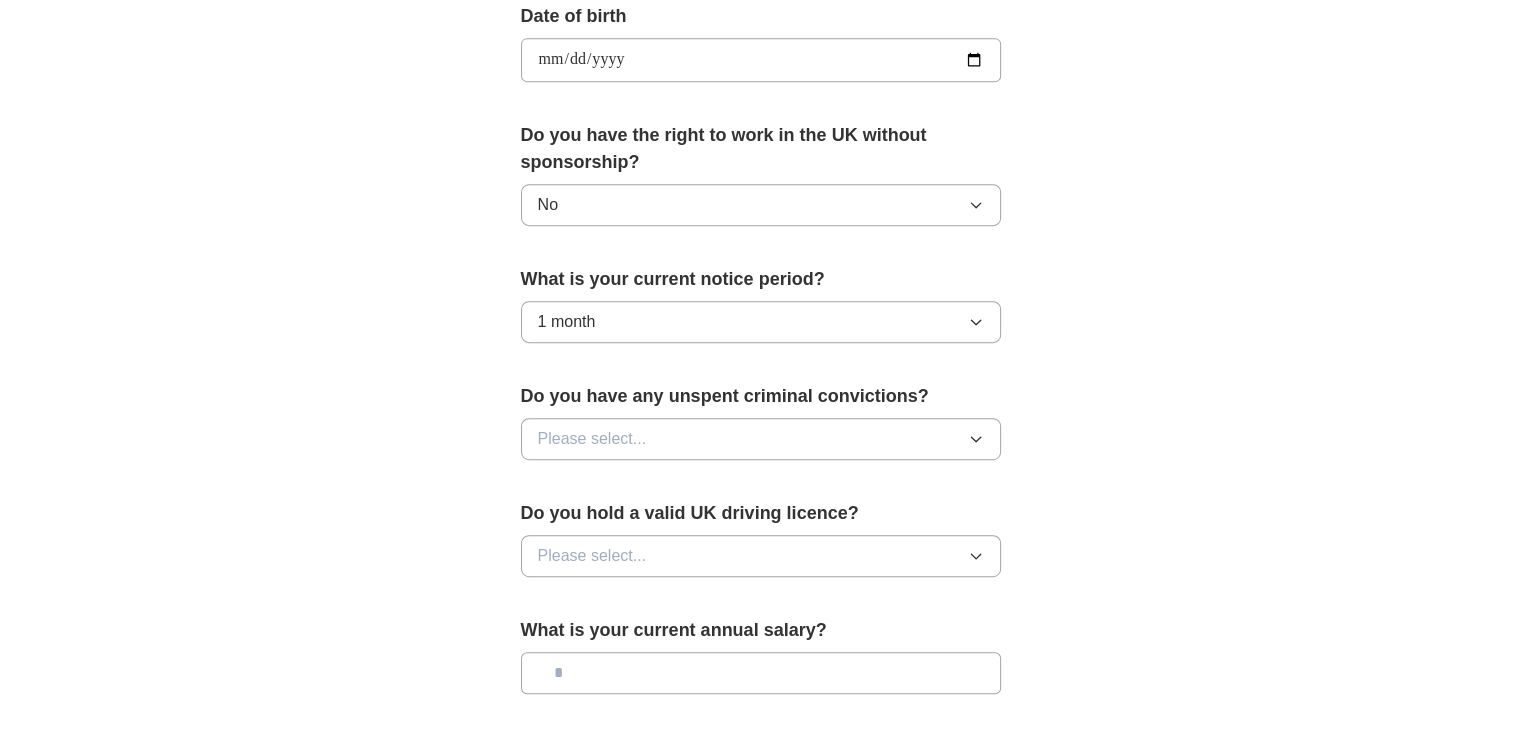 click on "**********" at bounding box center [761, 34] 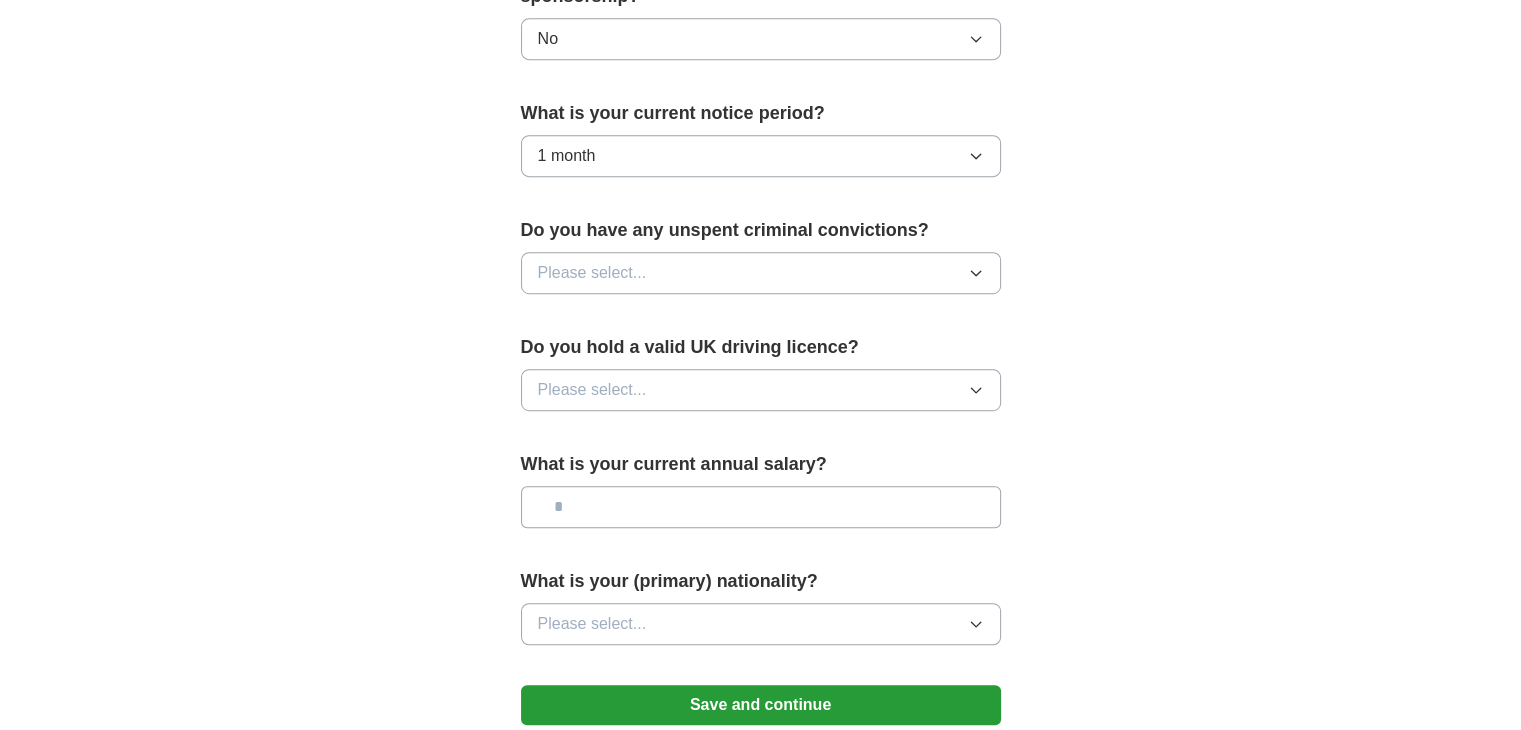 scroll, scrollTop: 1091, scrollLeft: 0, axis: vertical 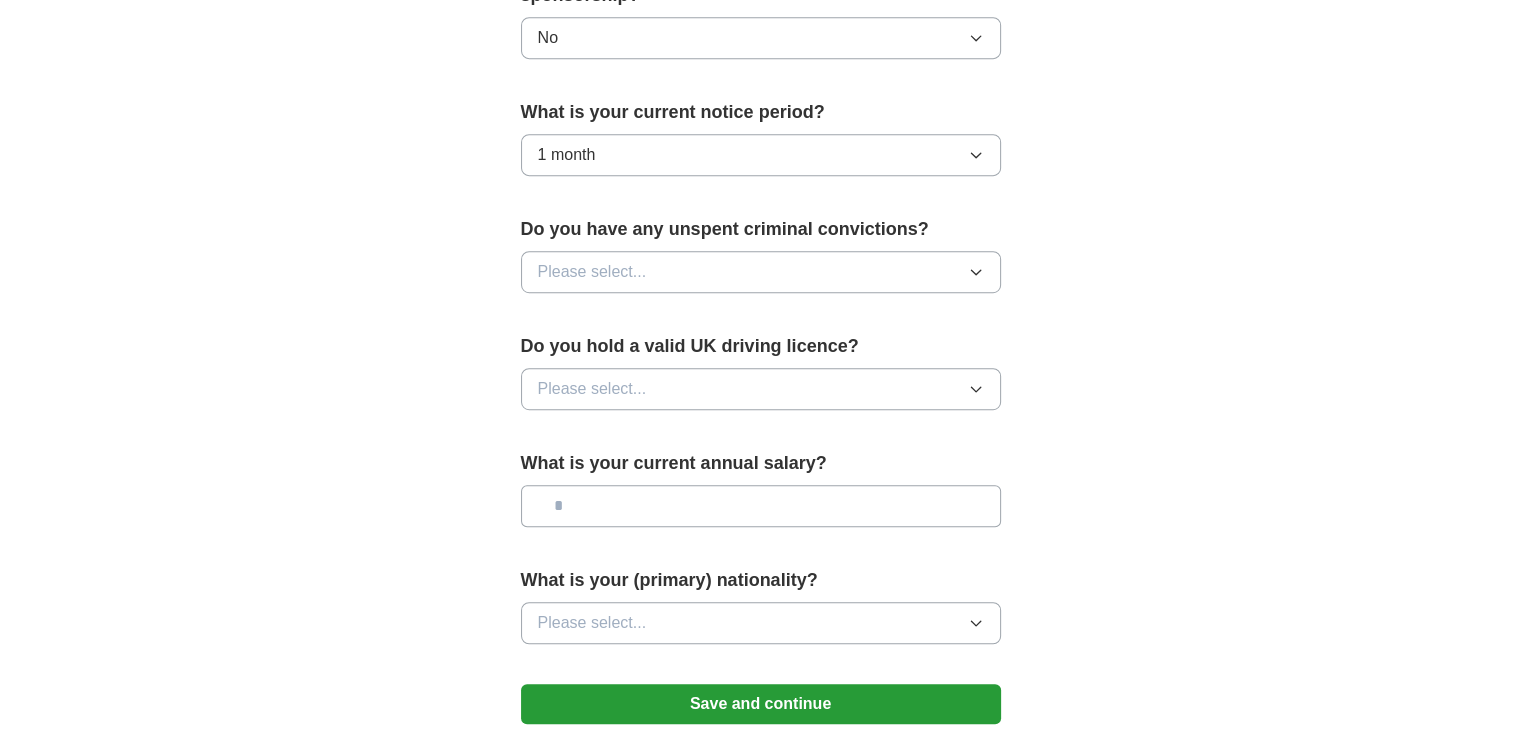 click 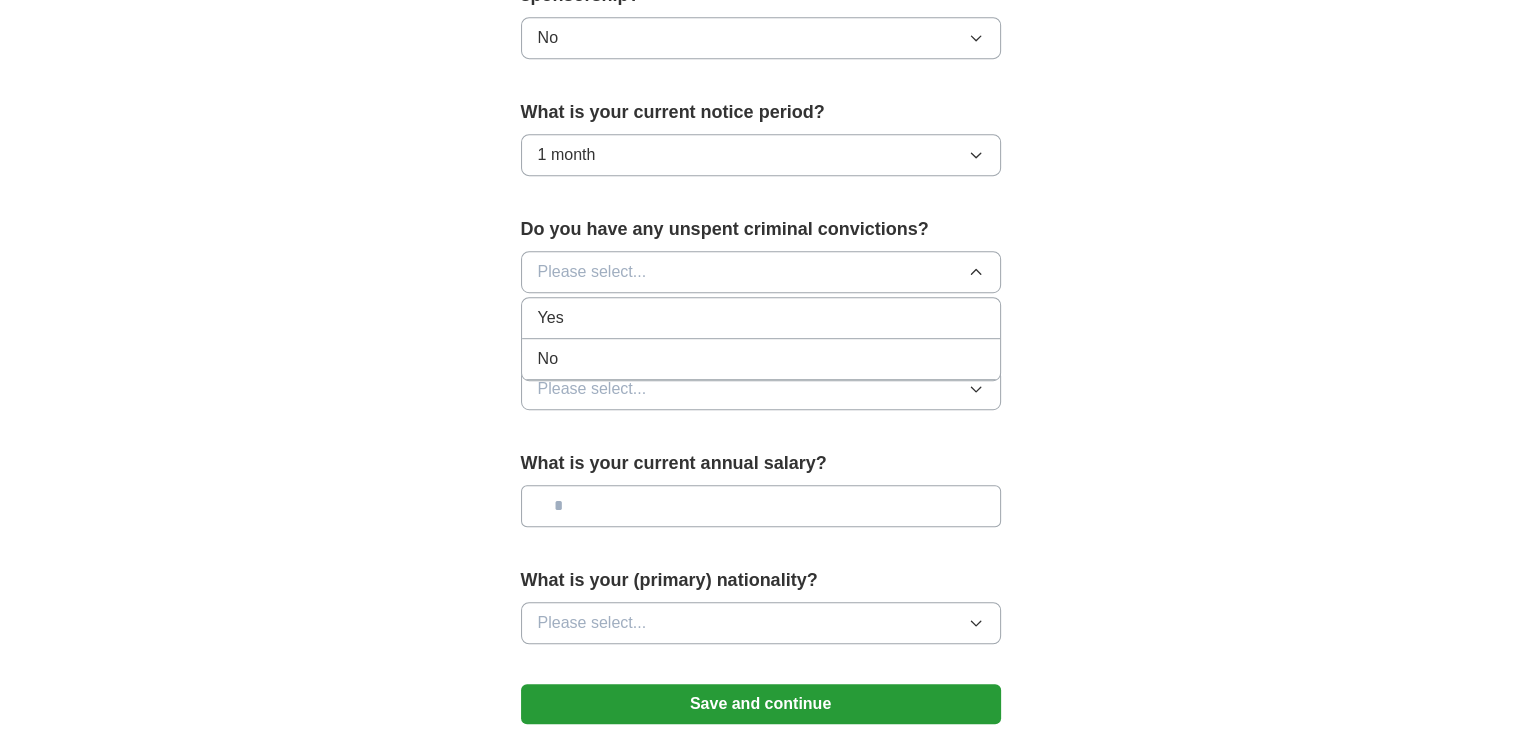 click on "No" at bounding box center [761, 359] 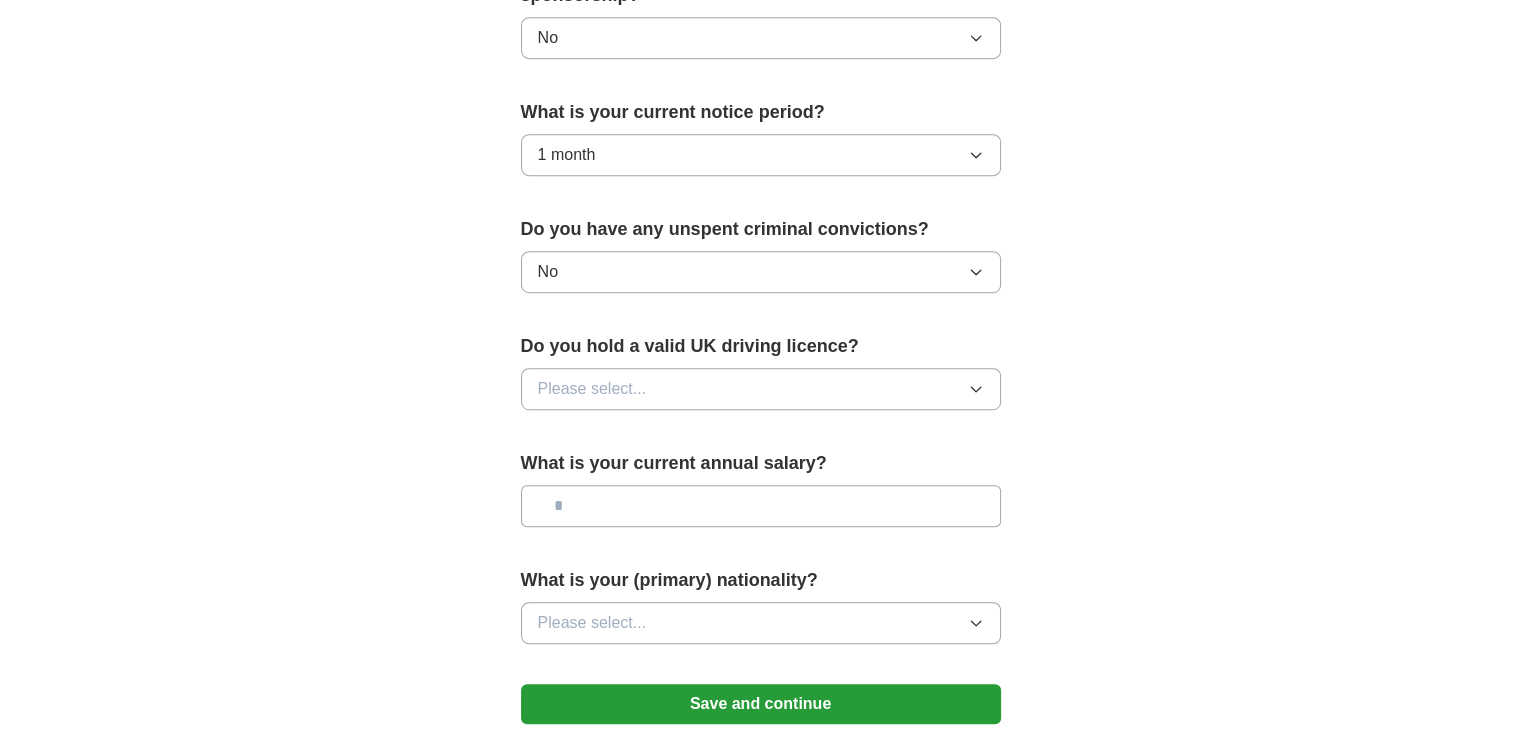 click 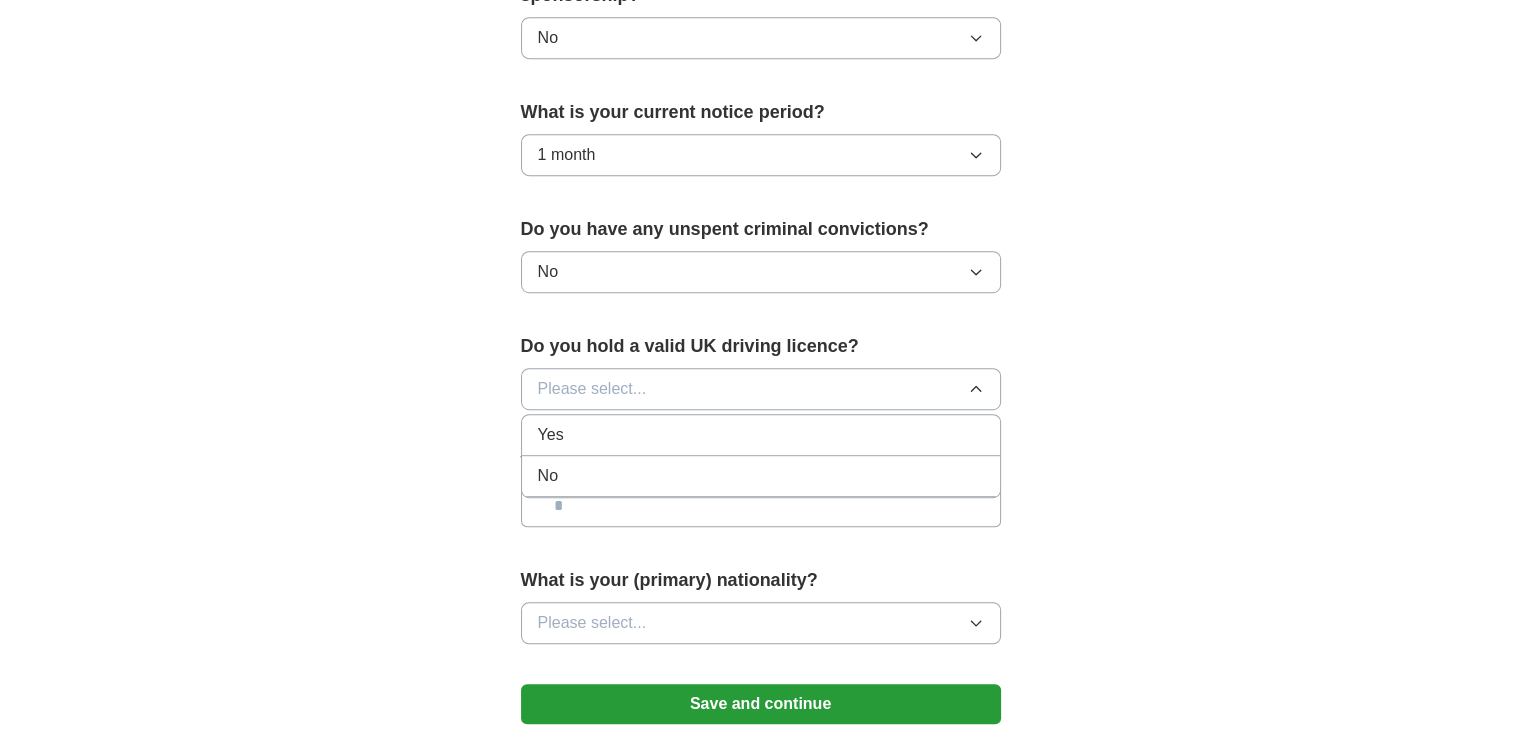 click on "Yes" at bounding box center (761, 435) 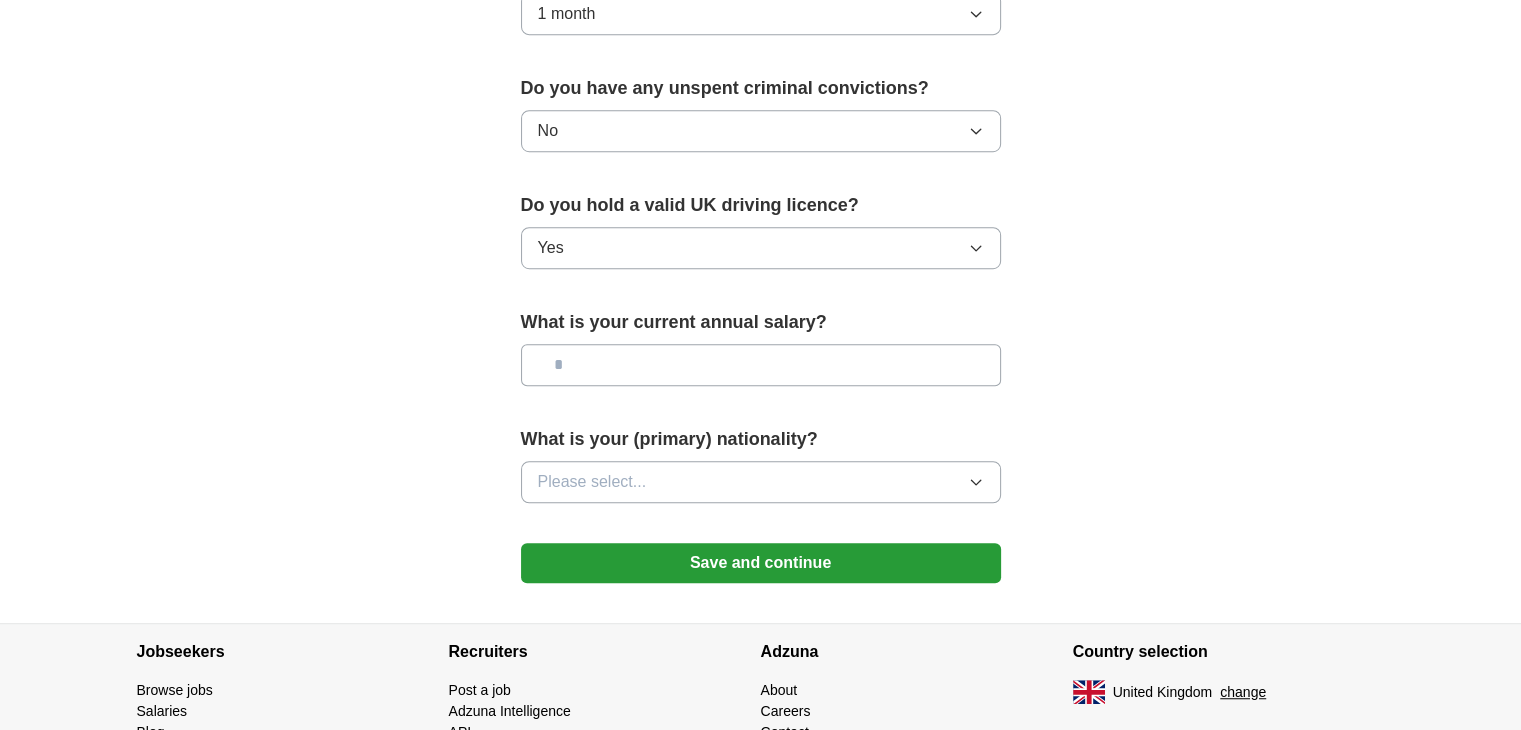 scroll, scrollTop: 1236, scrollLeft: 0, axis: vertical 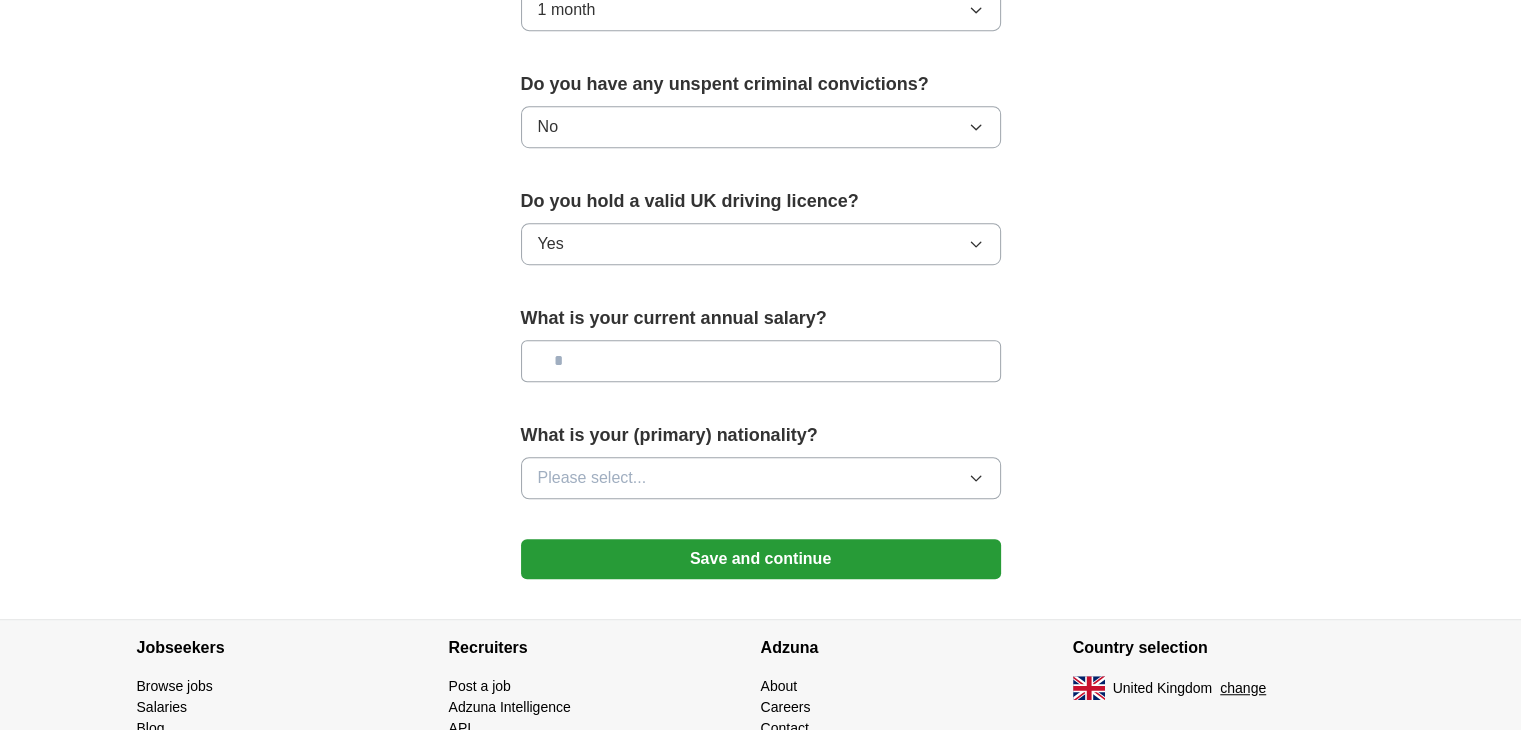 click at bounding box center (761, 361) 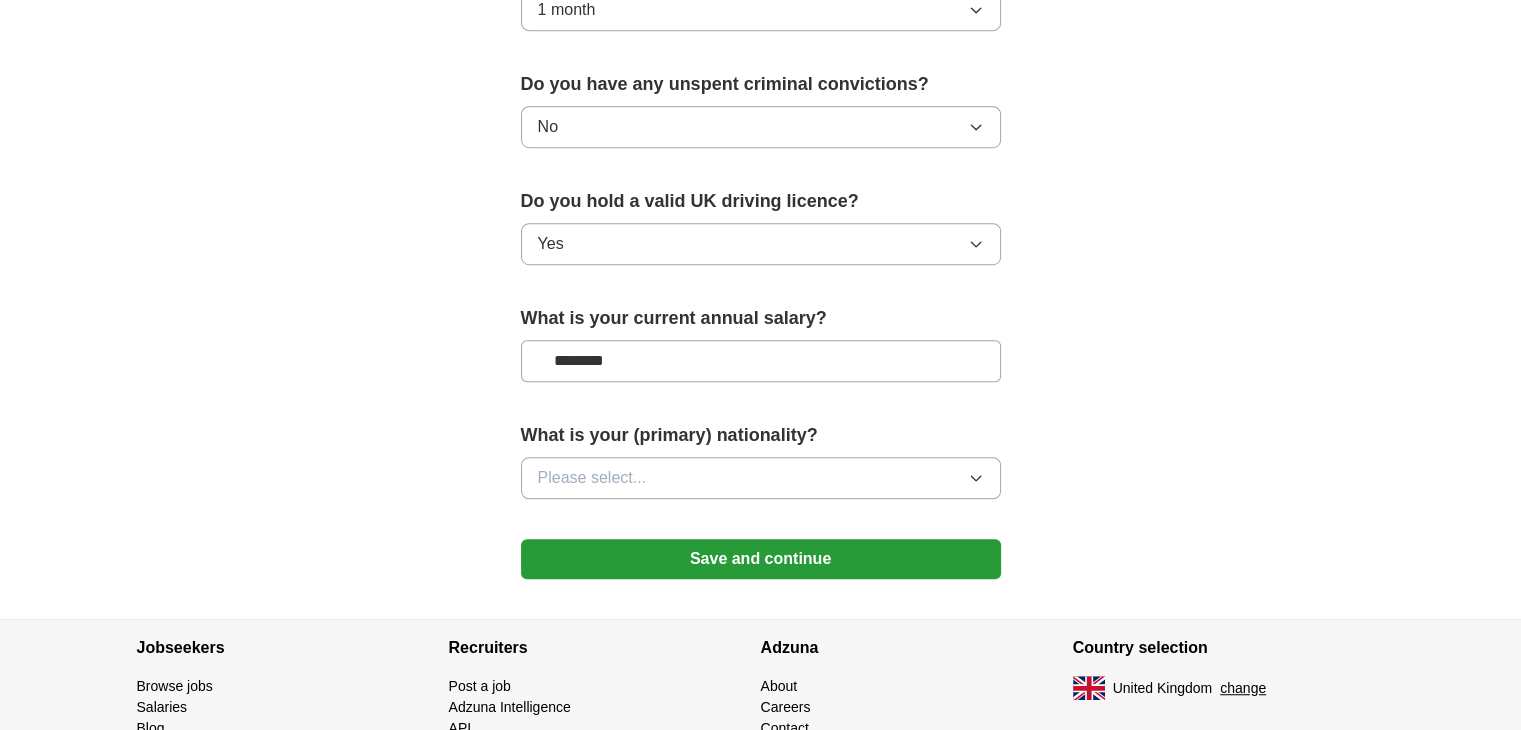 scroll, scrollTop: 1342, scrollLeft: 0, axis: vertical 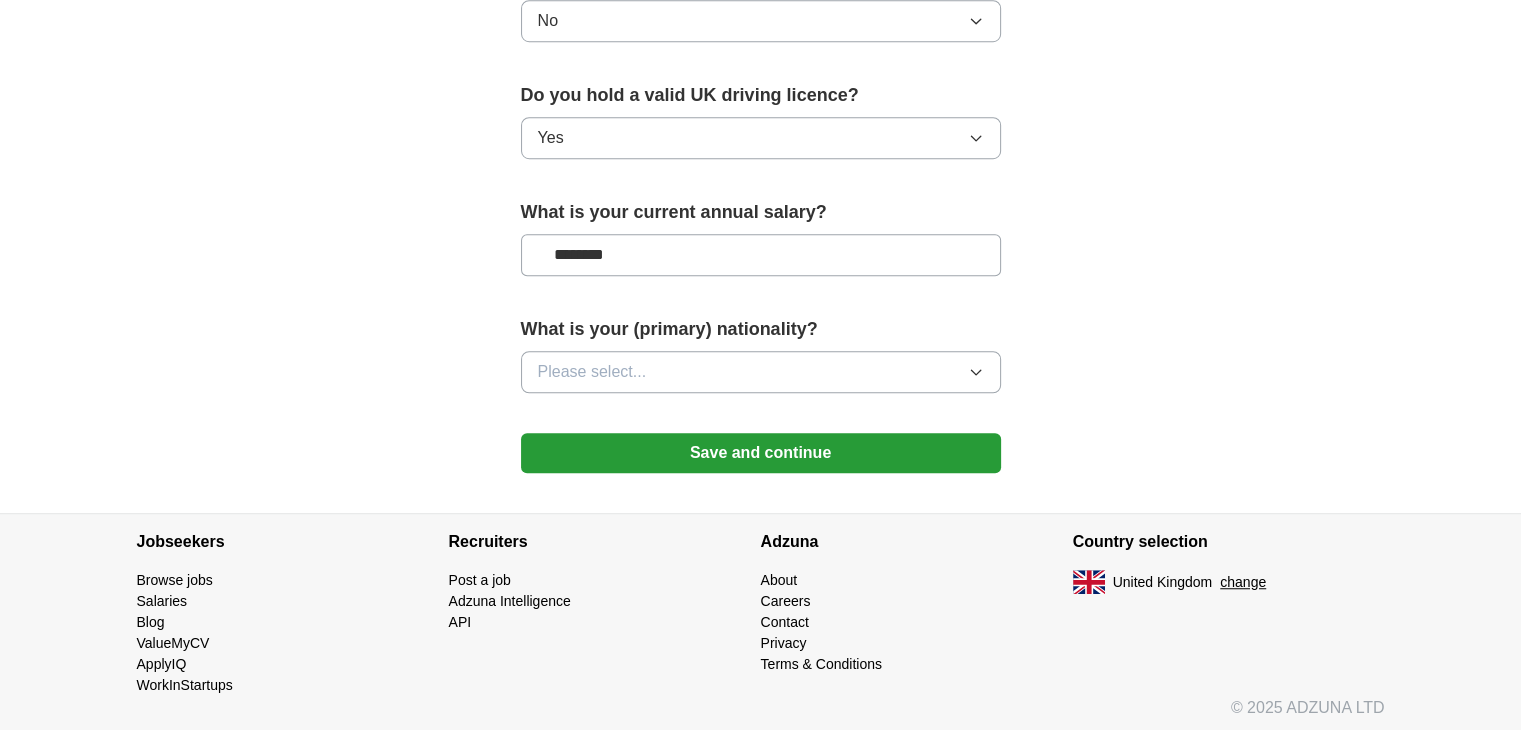 type on "********" 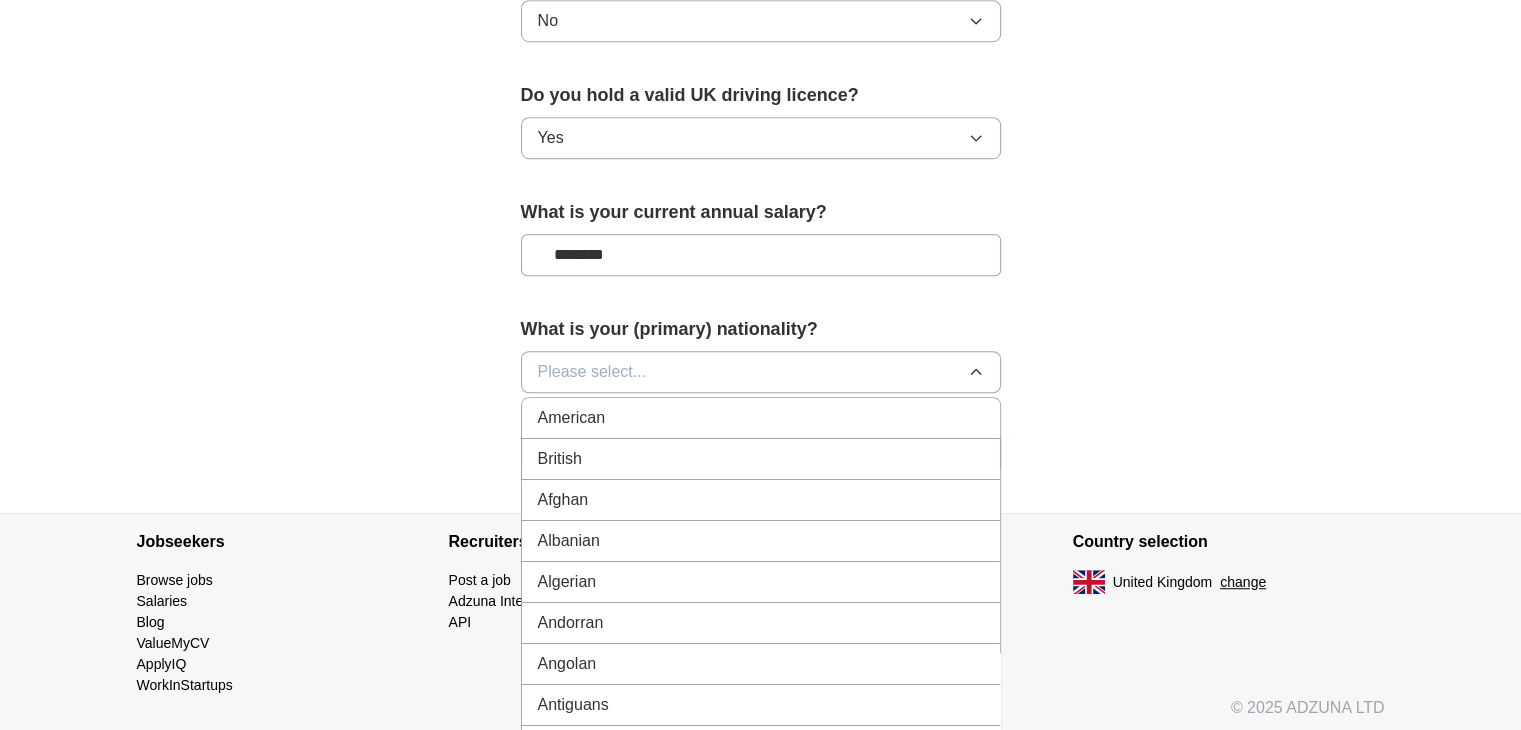 type 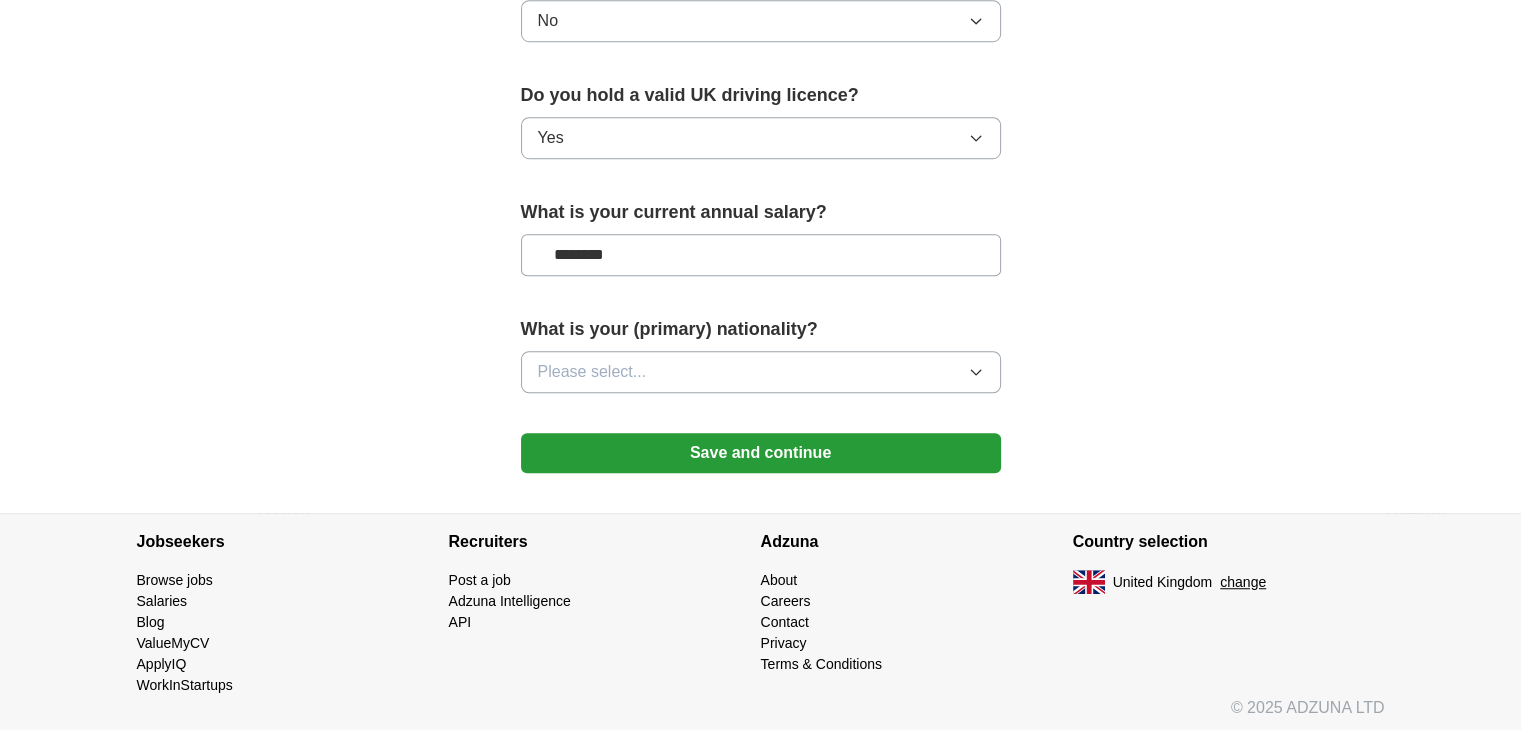 click on "Please select..." at bounding box center [761, 372] 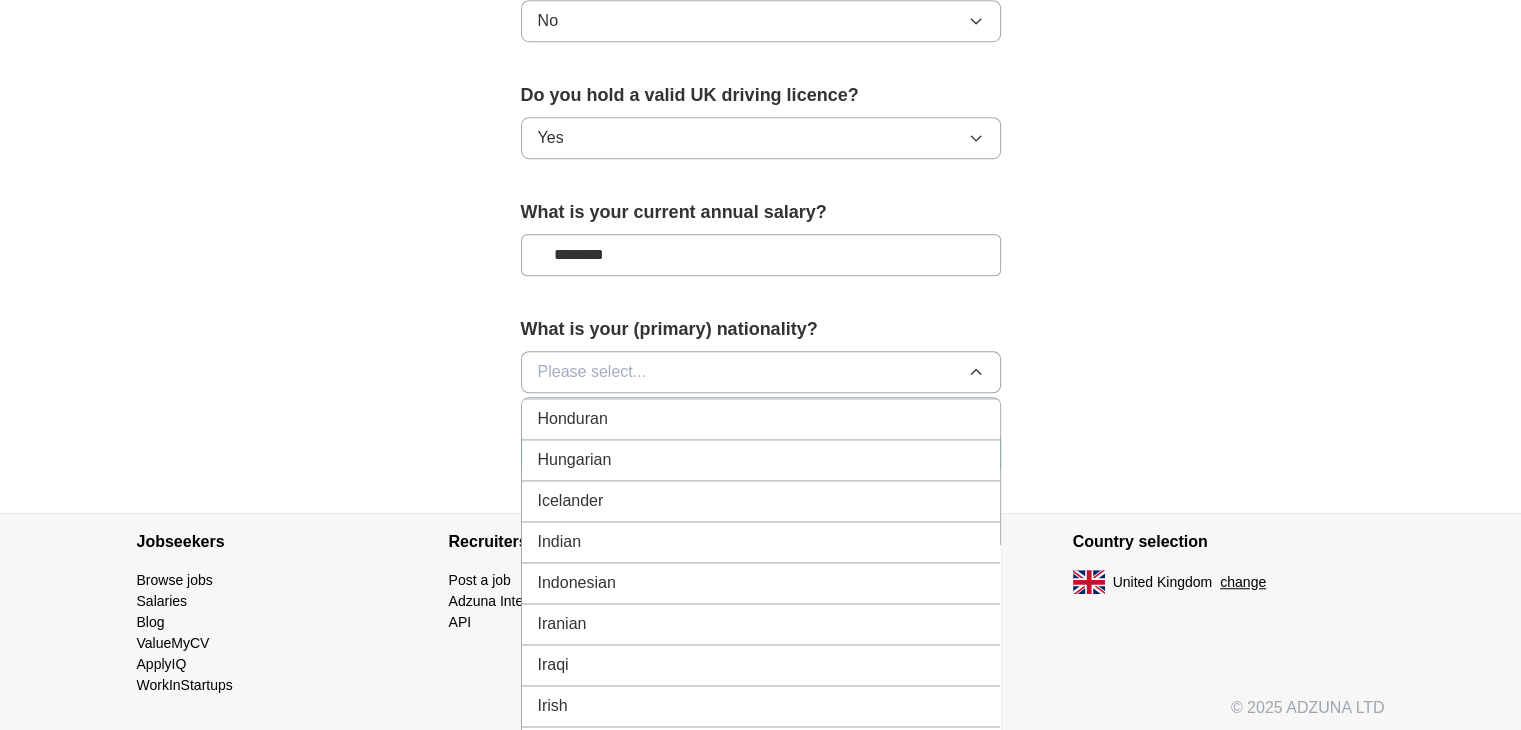 scroll, scrollTop: 3155, scrollLeft: 0, axis: vertical 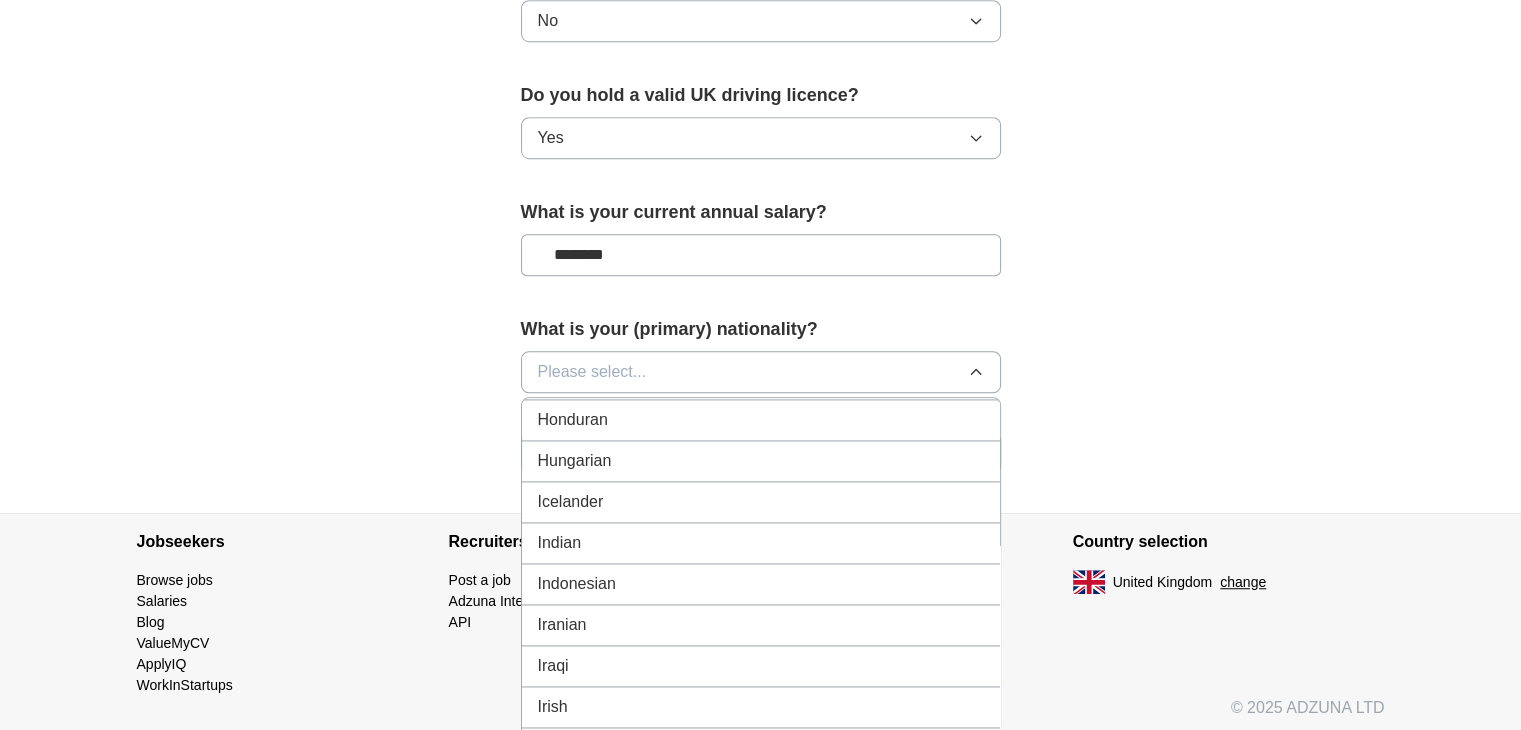 click on "Indian" at bounding box center [761, 543] 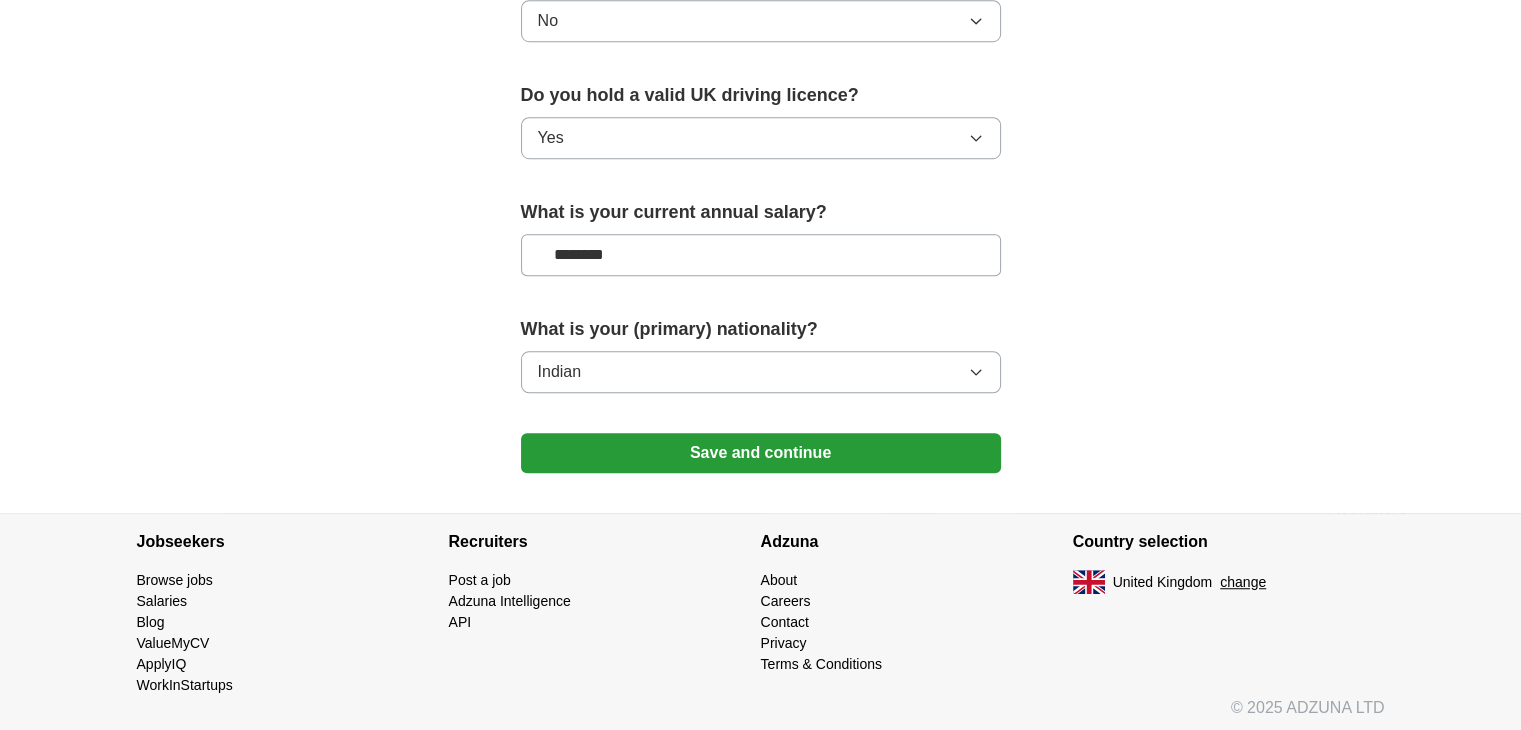 click on "Save and continue" at bounding box center (761, 453) 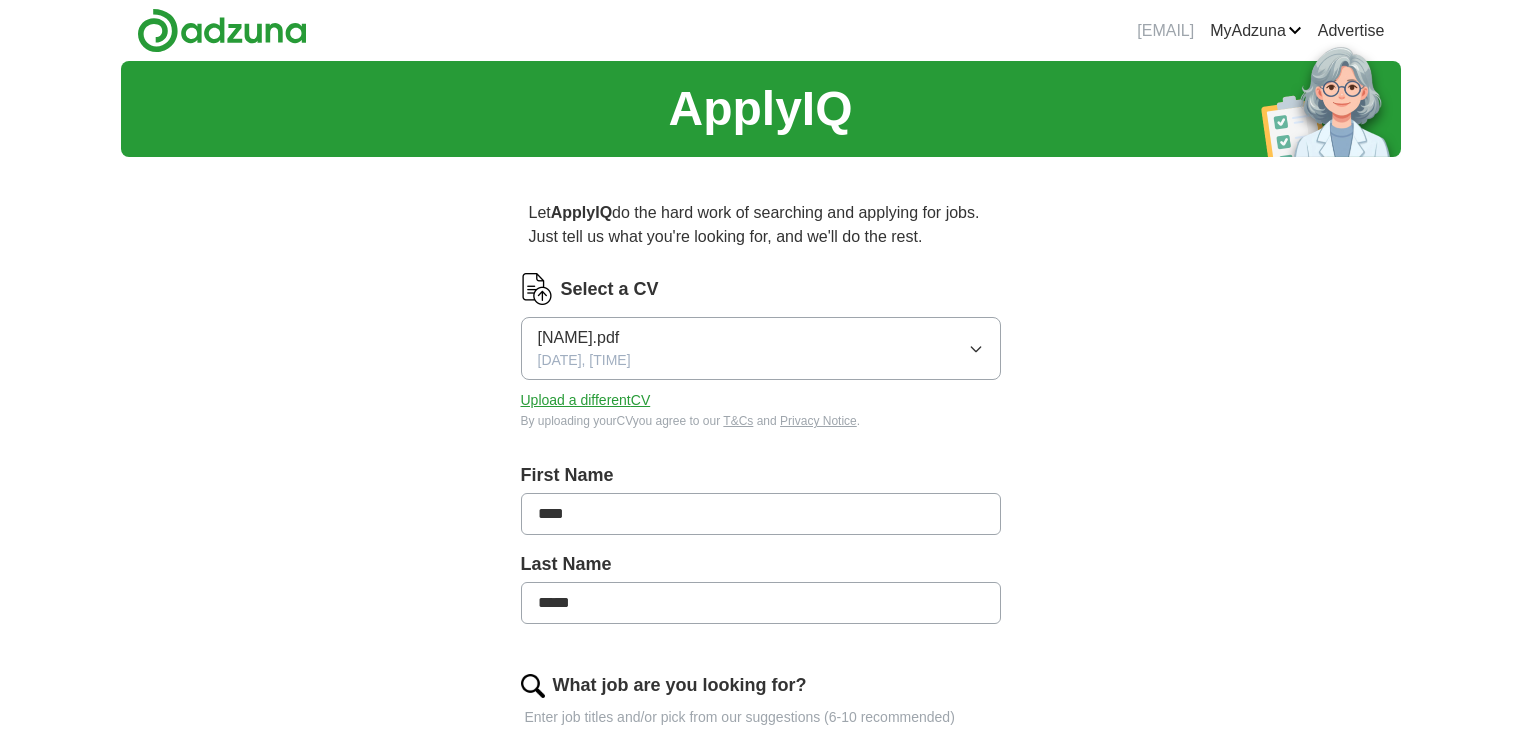 scroll, scrollTop: 0, scrollLeft: 0, axis: both 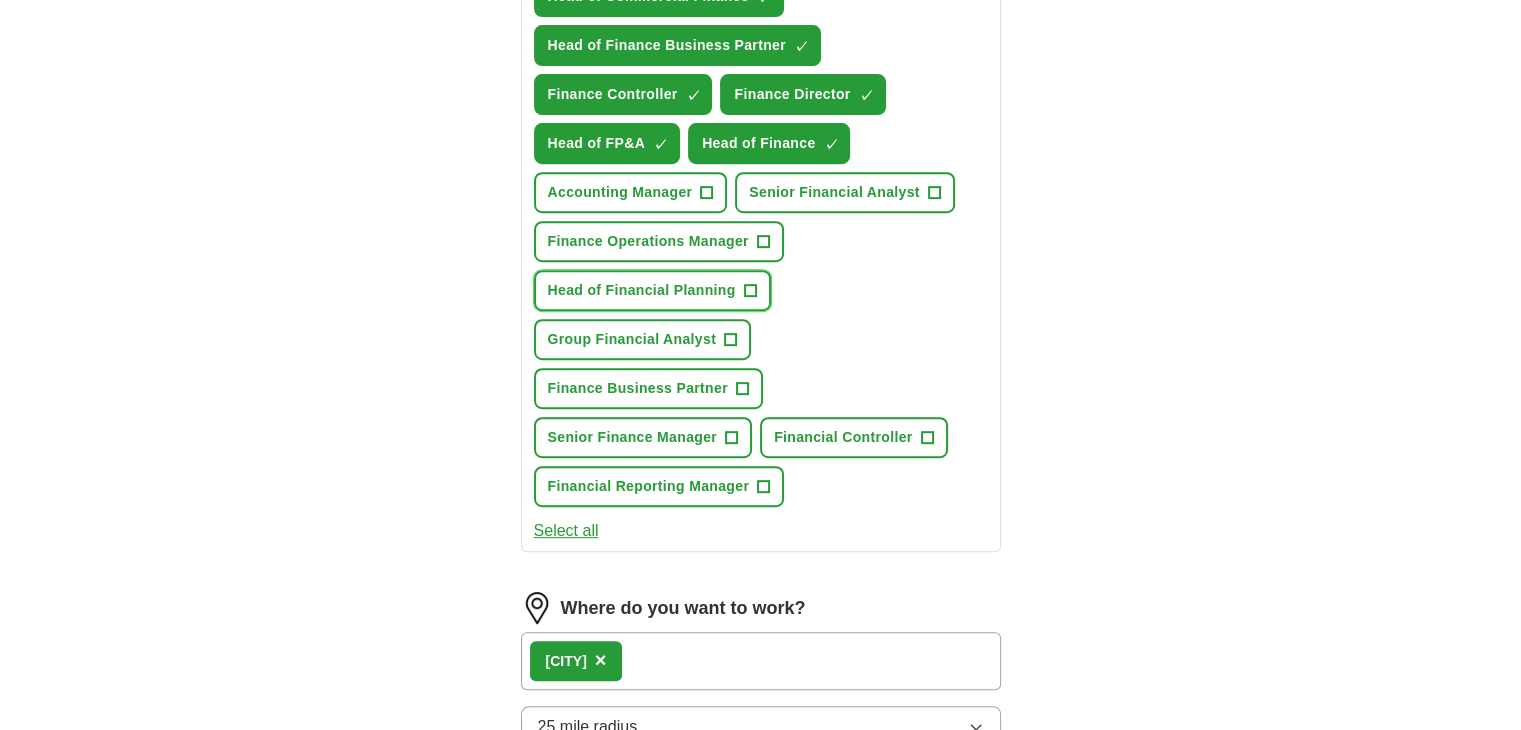click on "+" at bounding box center (750, 291) 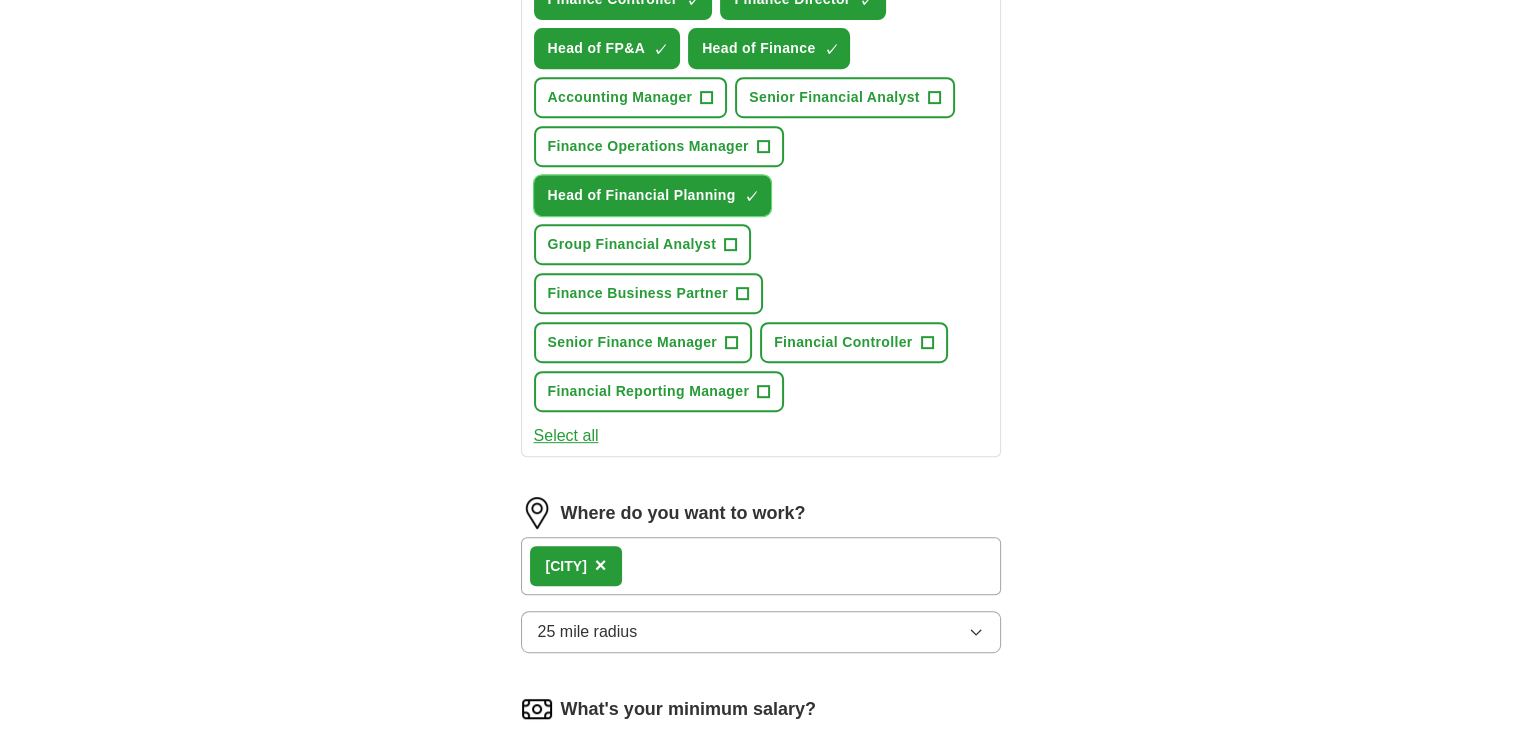 scroll, scrollTop: 923, scrollLeft: 0, axis: vertical 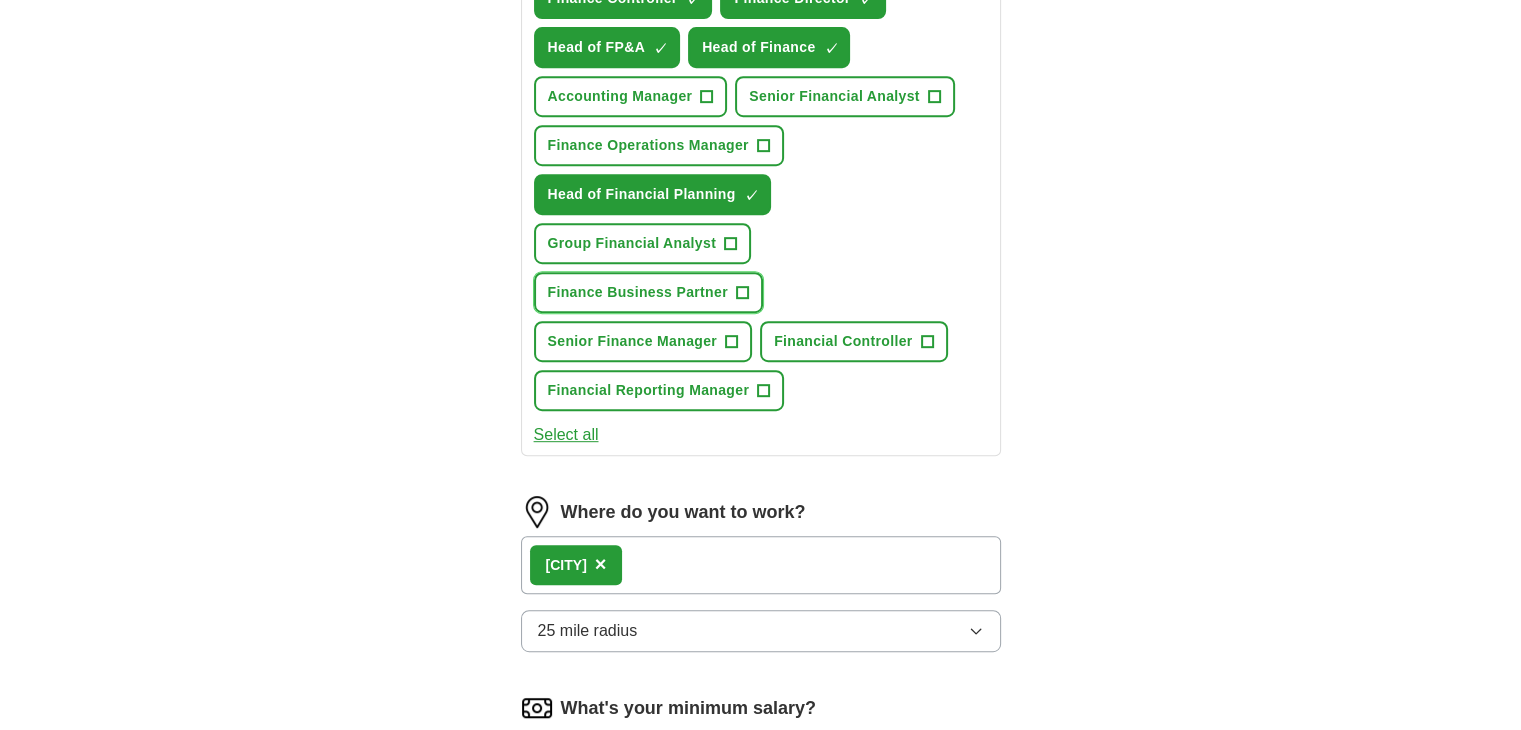 click on "+" at bounding box center (742, 293) 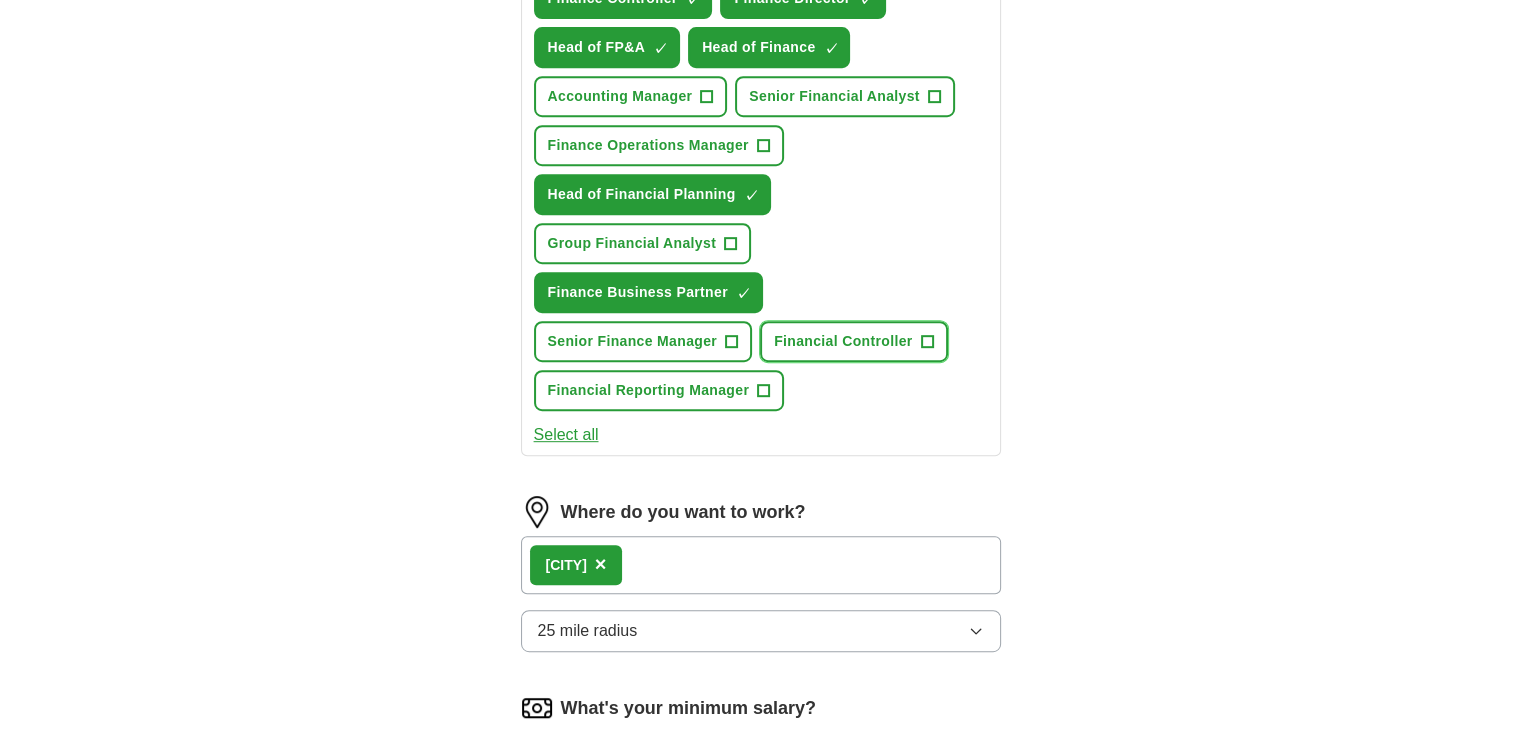 click on "Financial Controller" at bounding box center (843, 341) 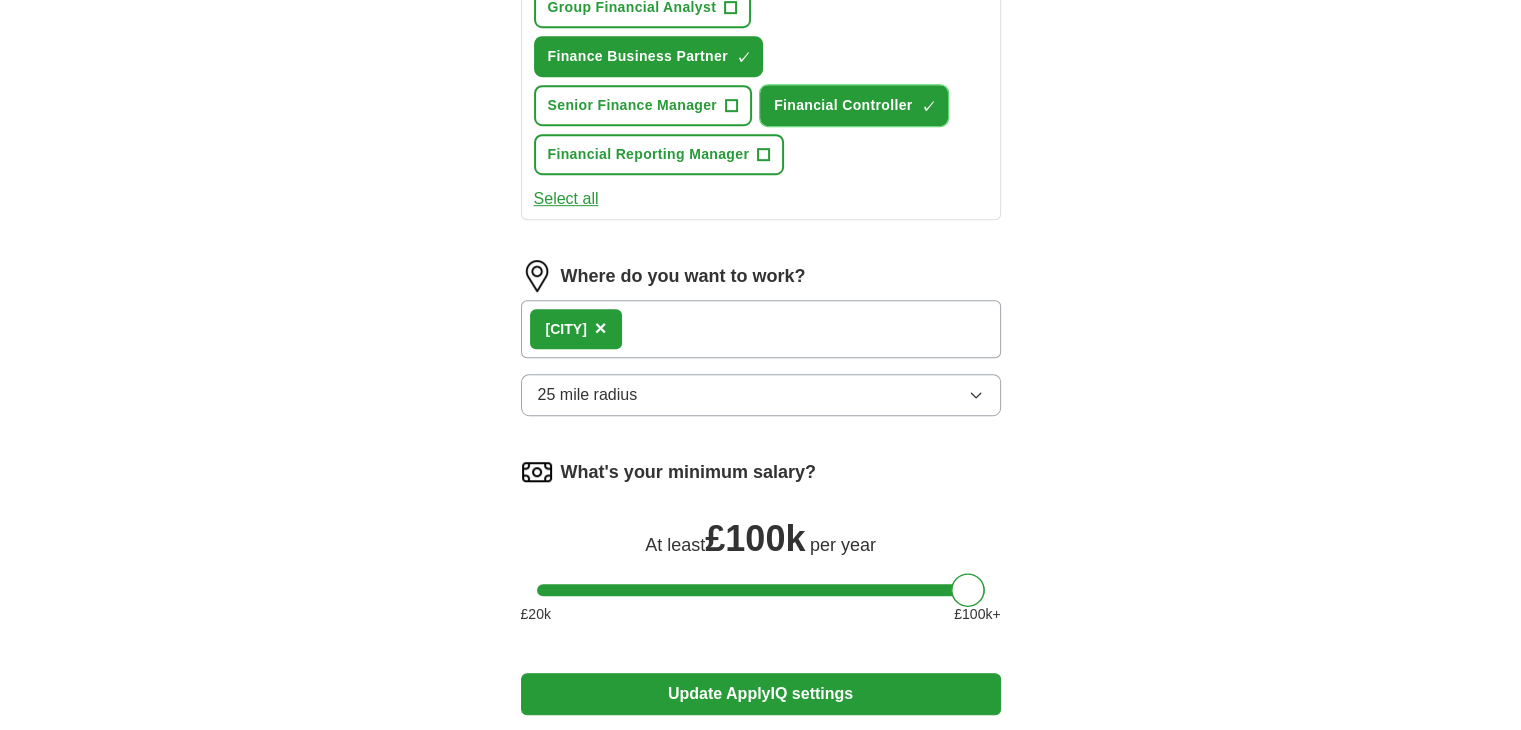 scroll, scrollTop: 1160, scrollLeft: 0, axis: vertical 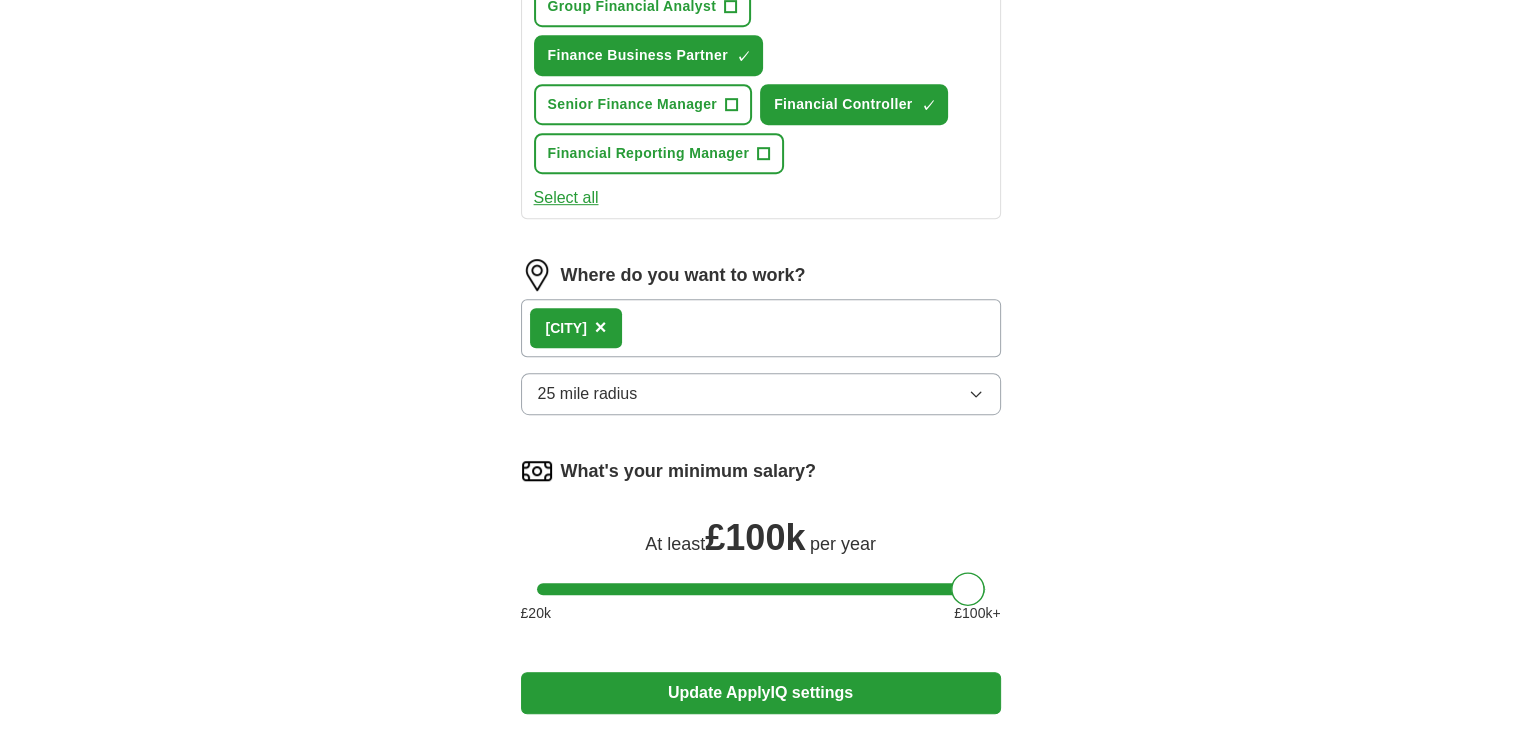 click on "×" at bounding box center (601, 327) 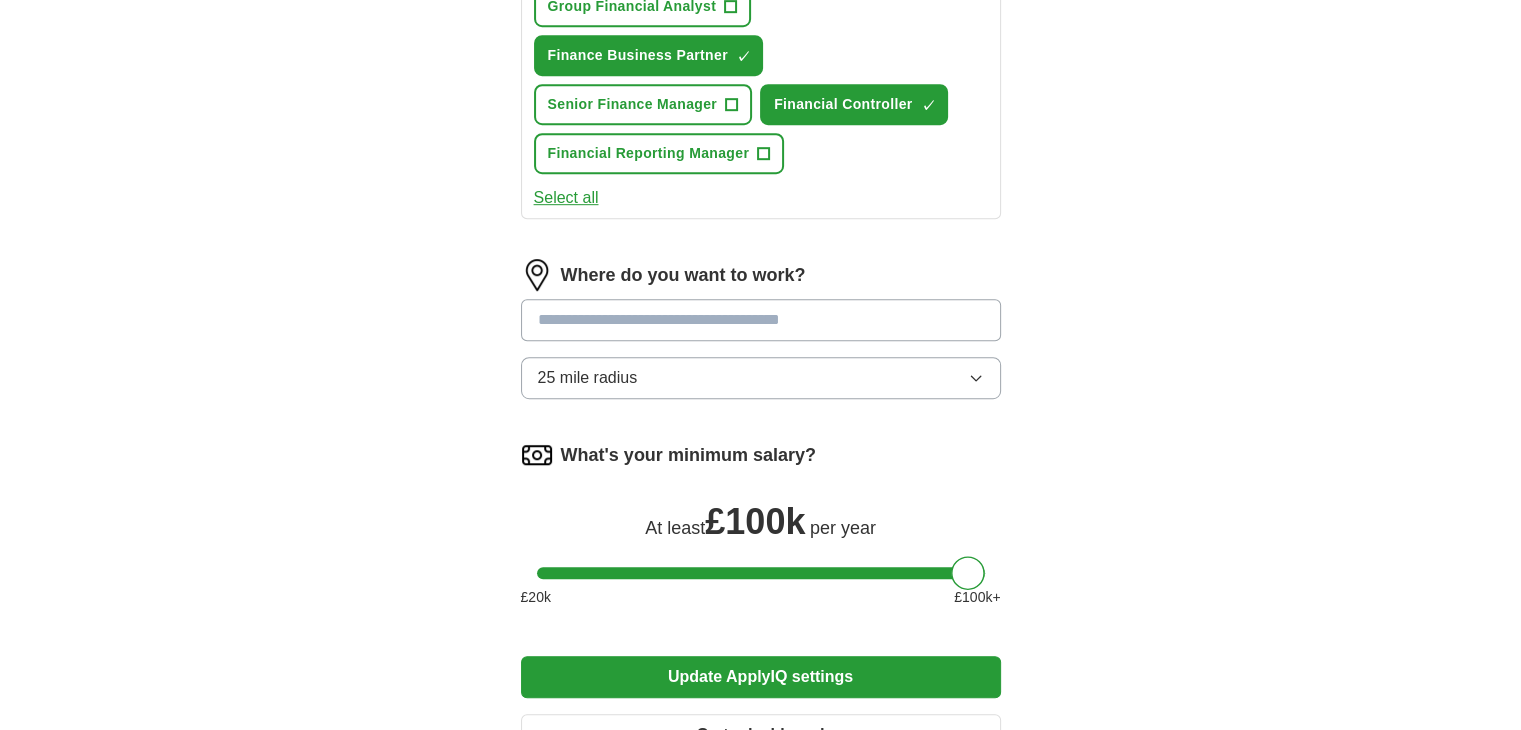 click at bounding box center (761, 320) 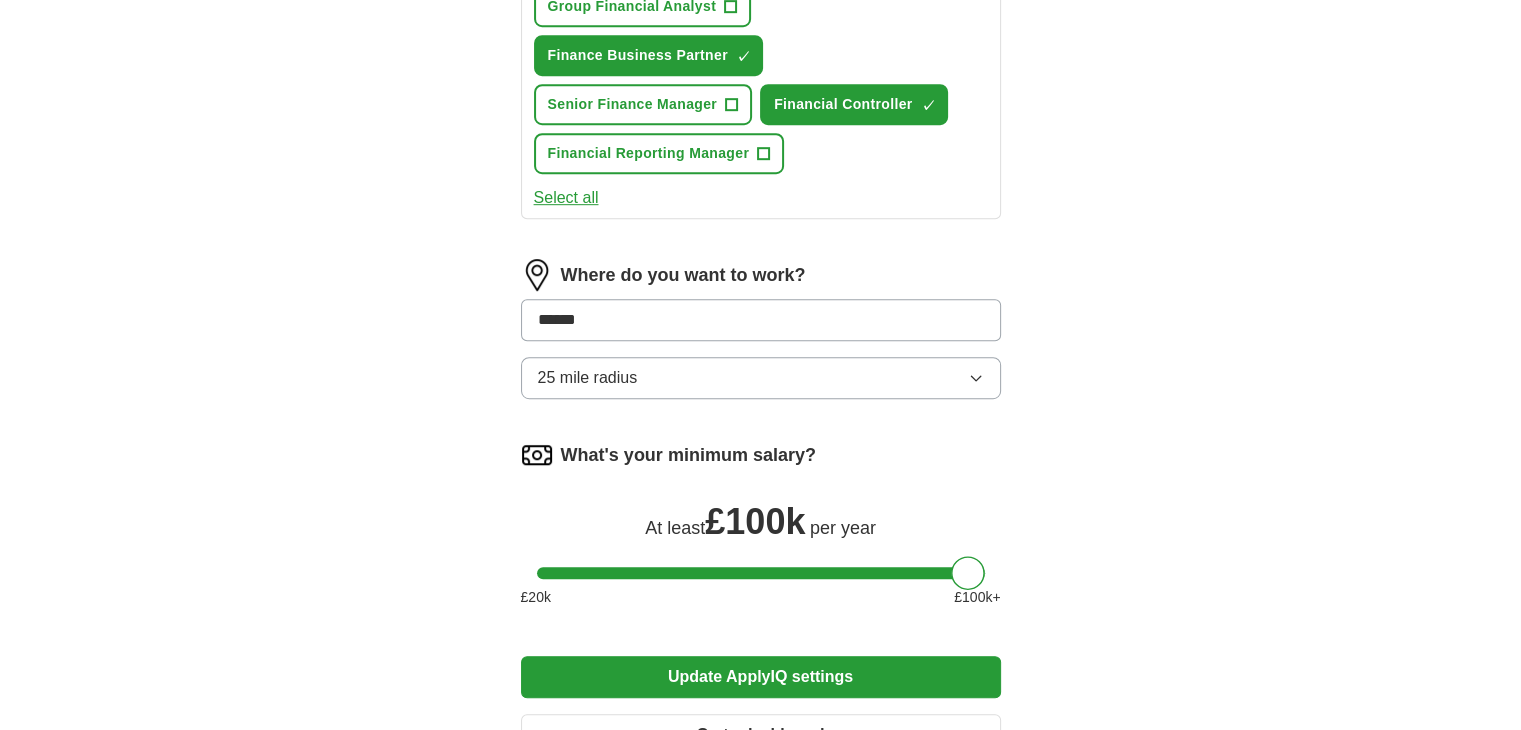 type on "******" 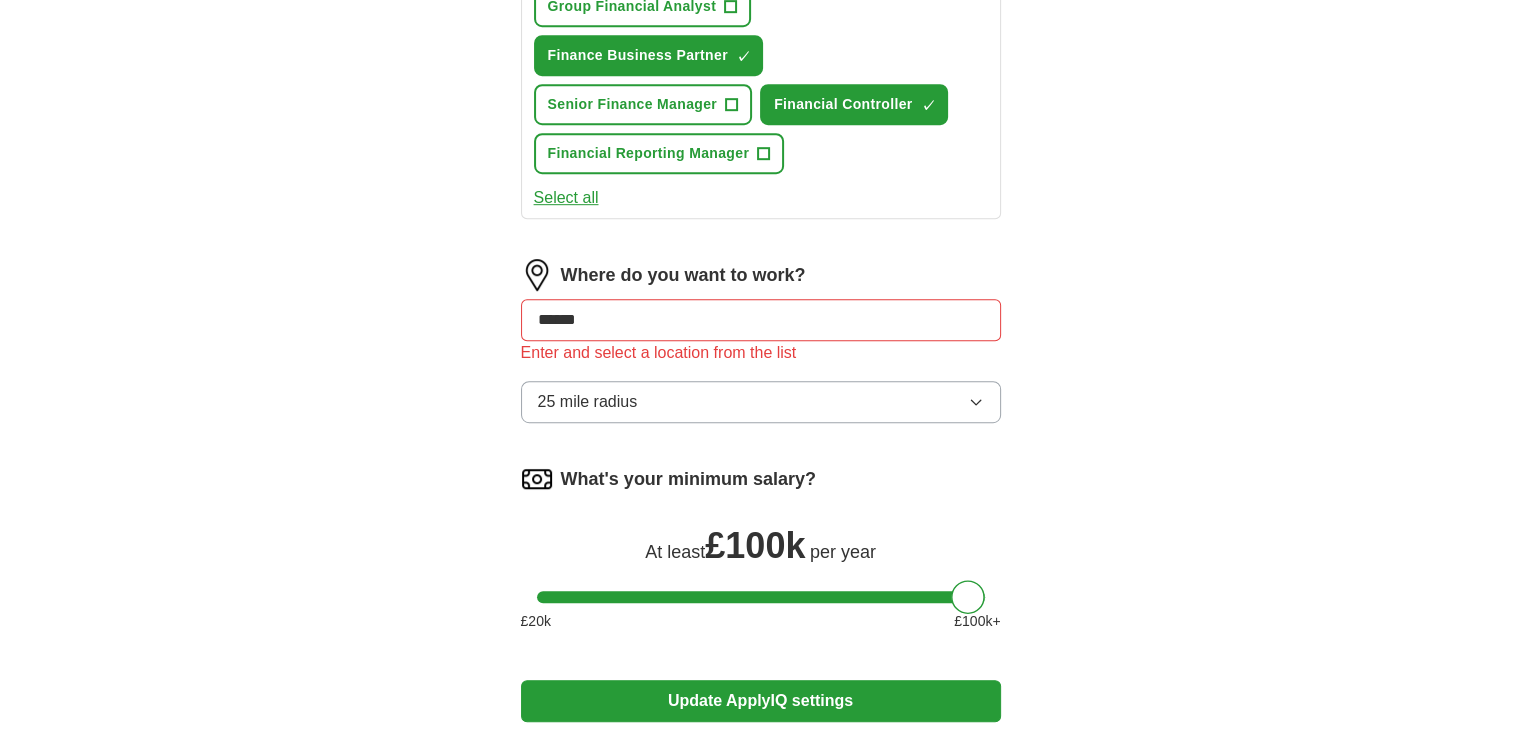 click on "******" at bounding box center (761, 320) 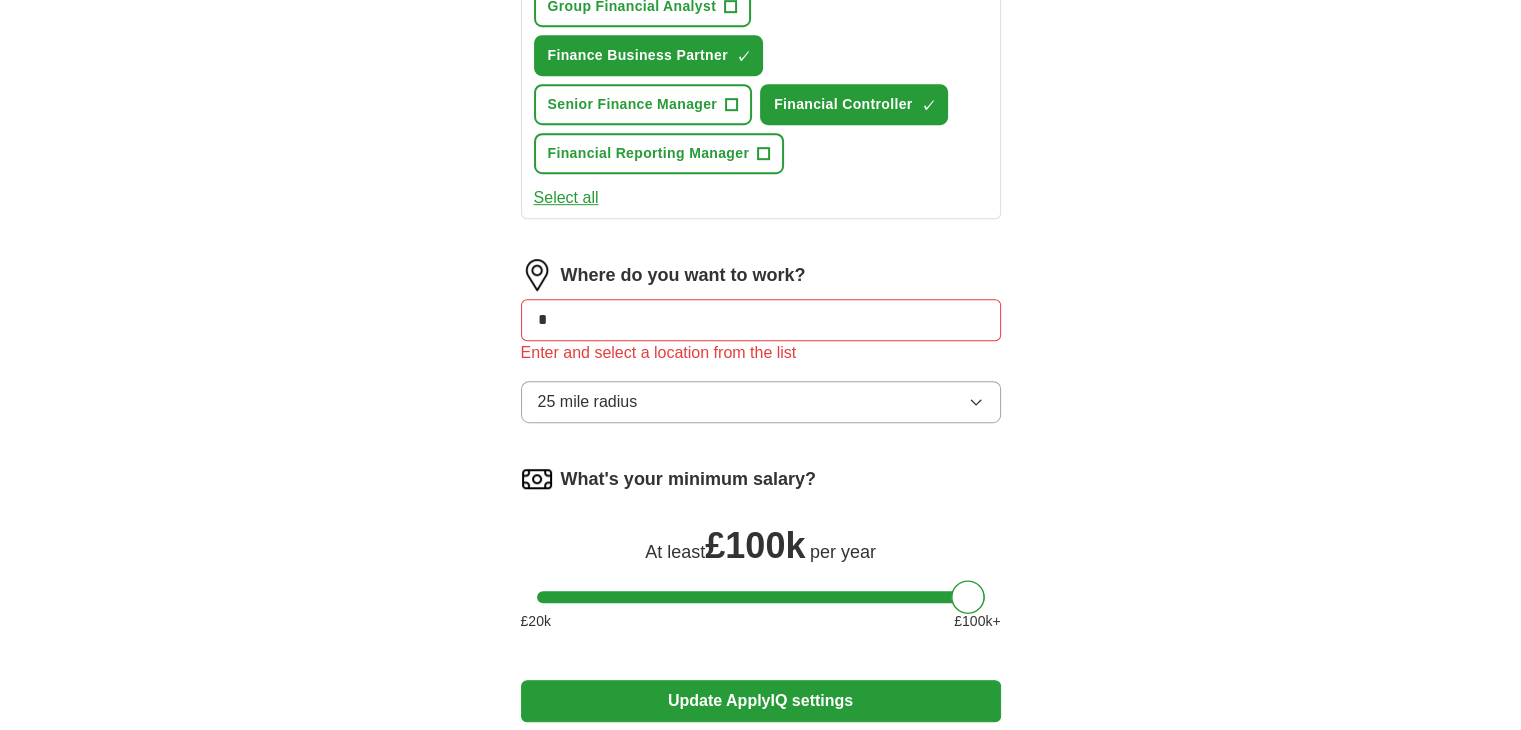 type on "*" 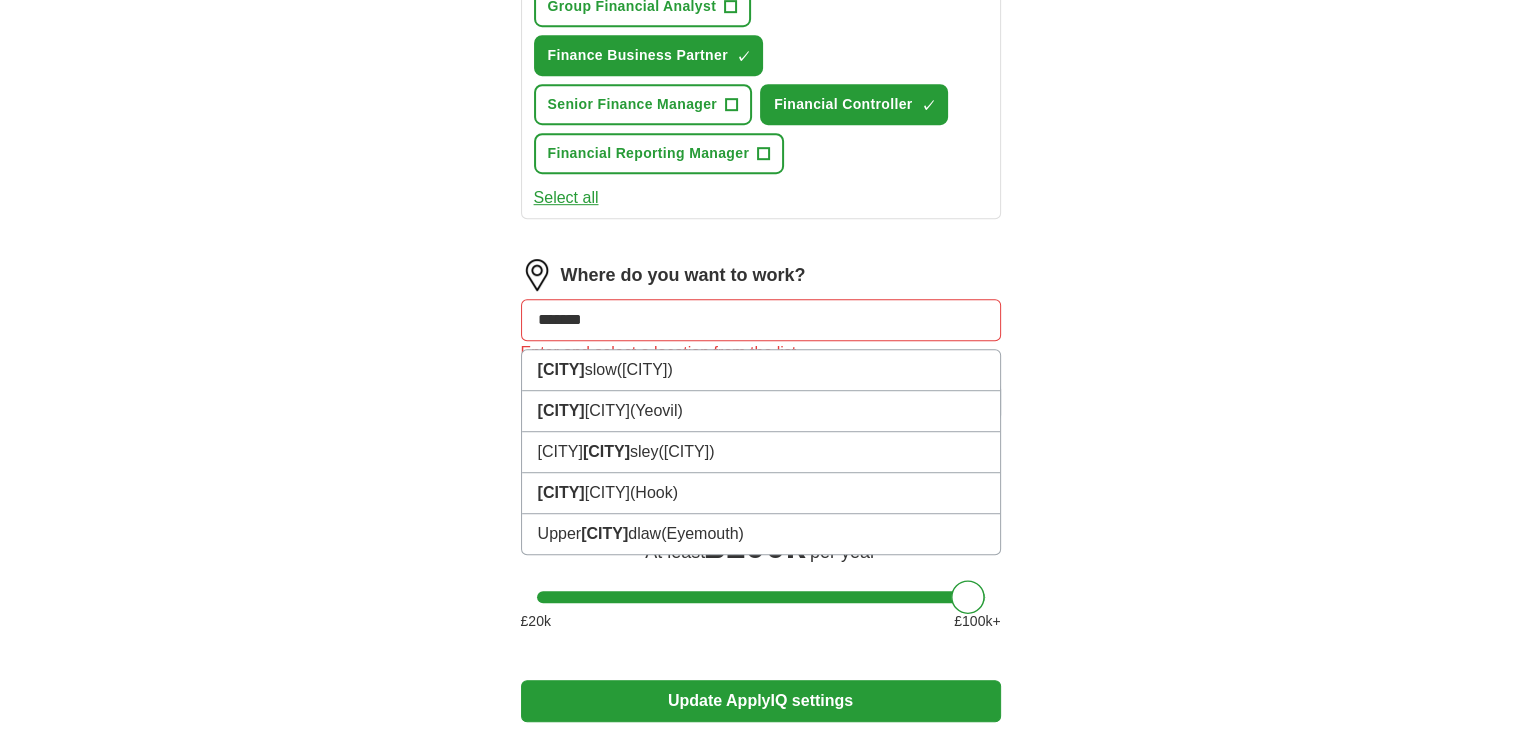 type on "********" 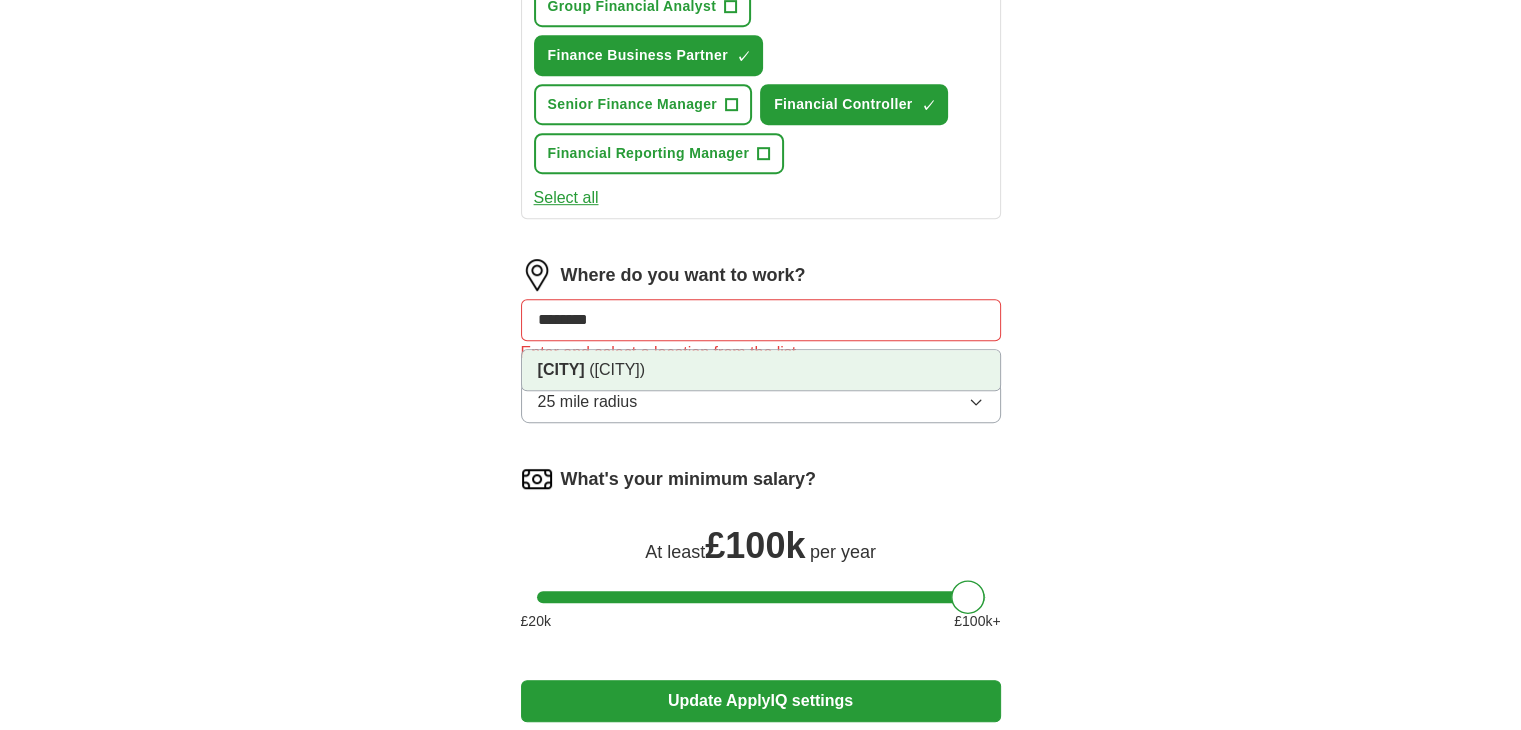 click on "Hounslow" at bounding box center [561, 369] 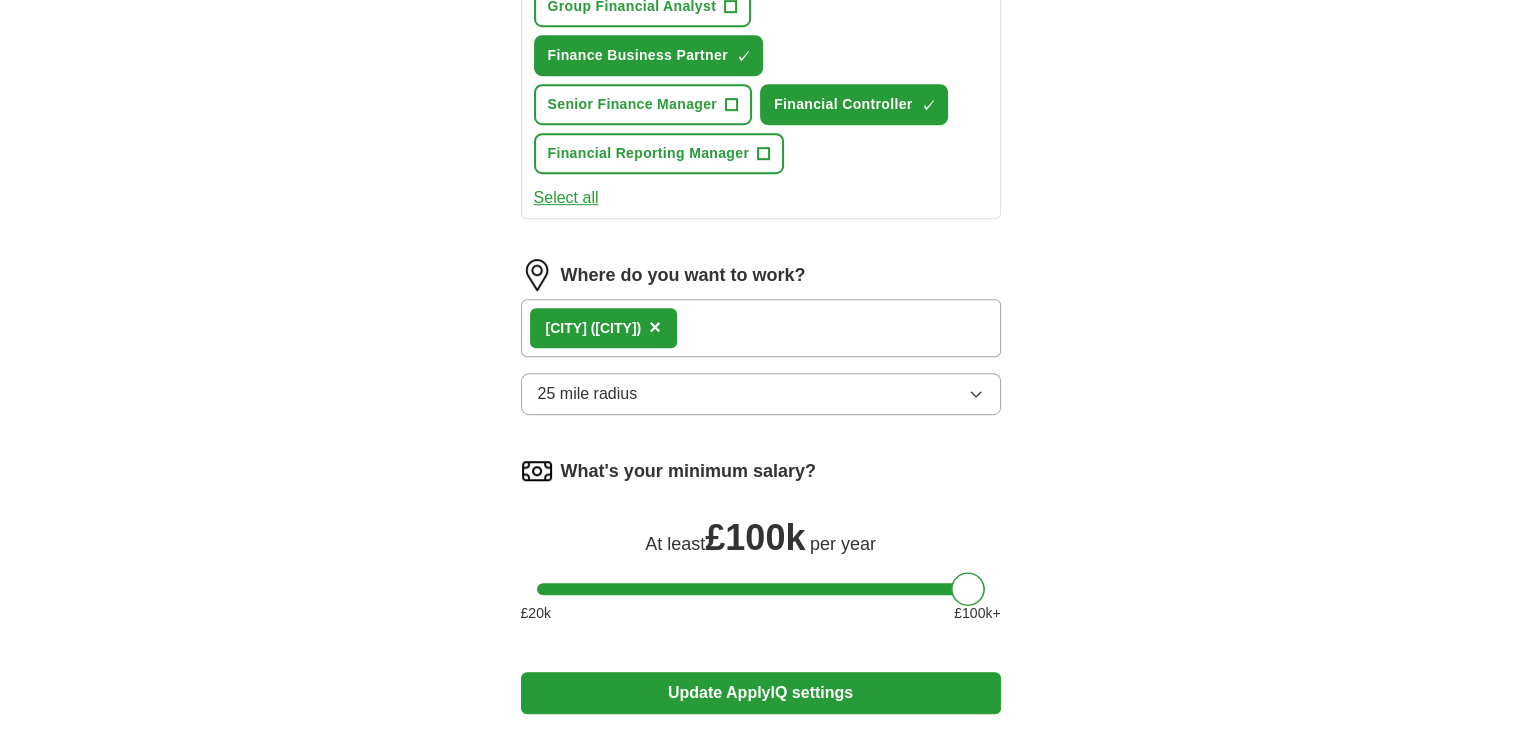 scroll, scrollTop: 1400, scrollLeft: 0, axis: vertical 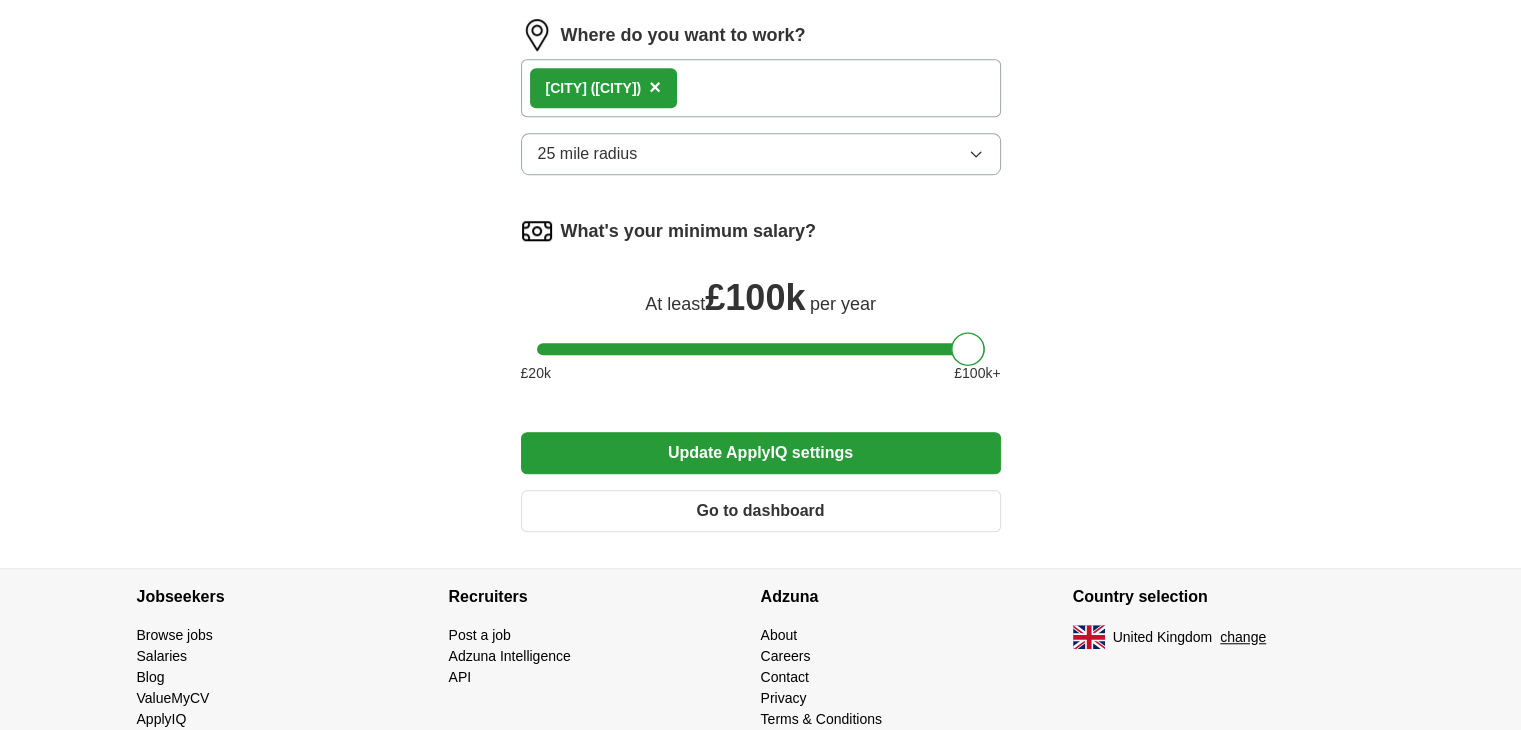 click on "Update ApplyIQ settings" at bounding box center (761, 453) 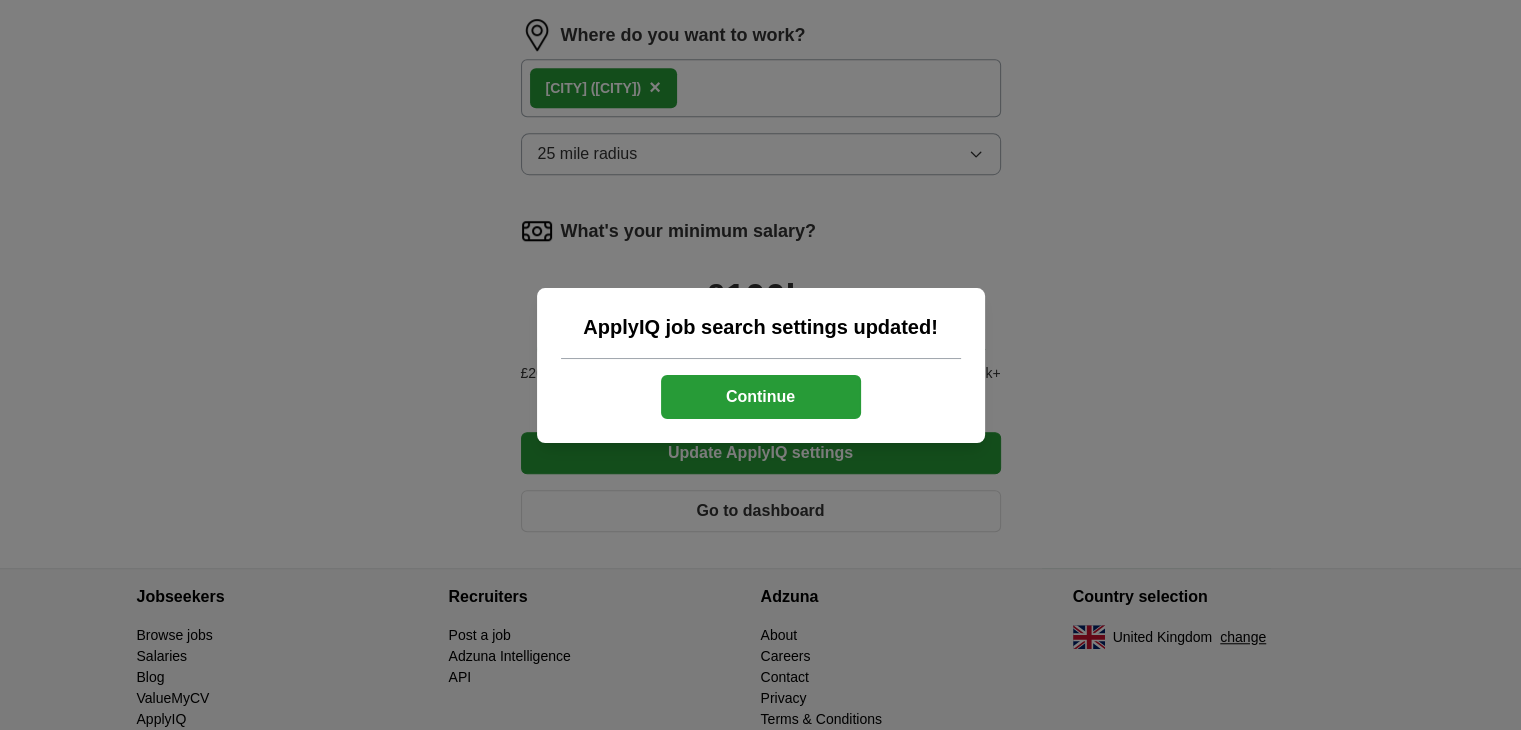 click on "Continue" at bounding box center (761, 397) 